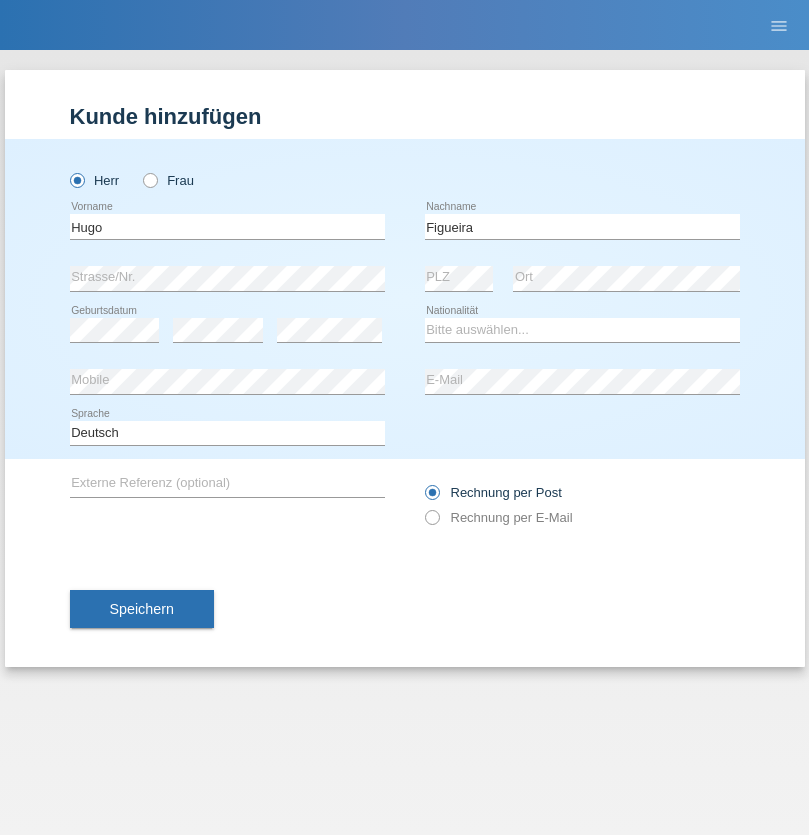 scroll, scrollTop: 0, scrollLeft: 0, axis: both 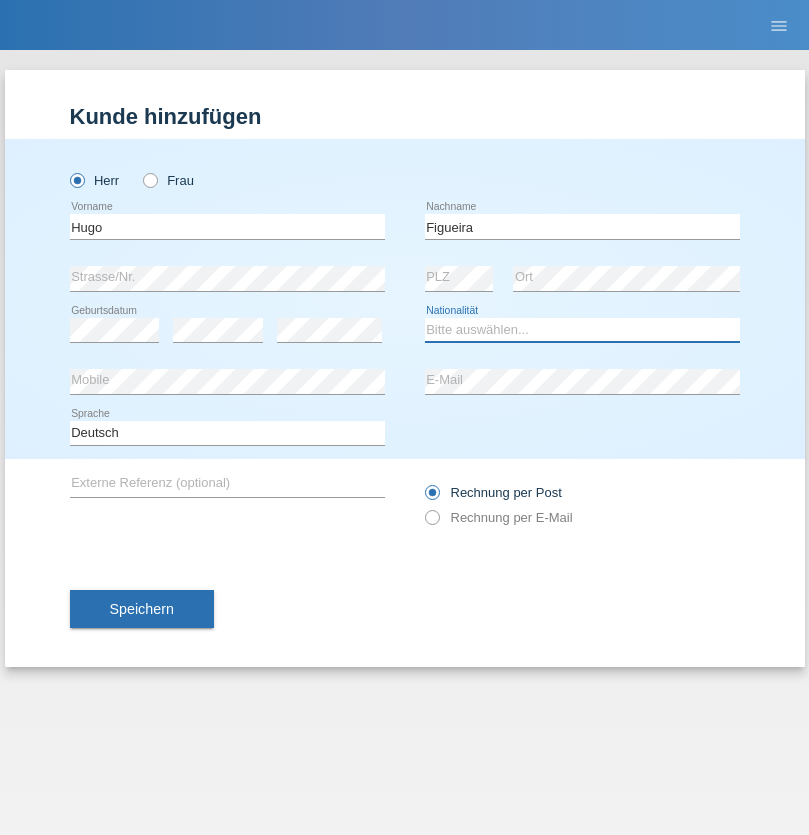 select on "PT" 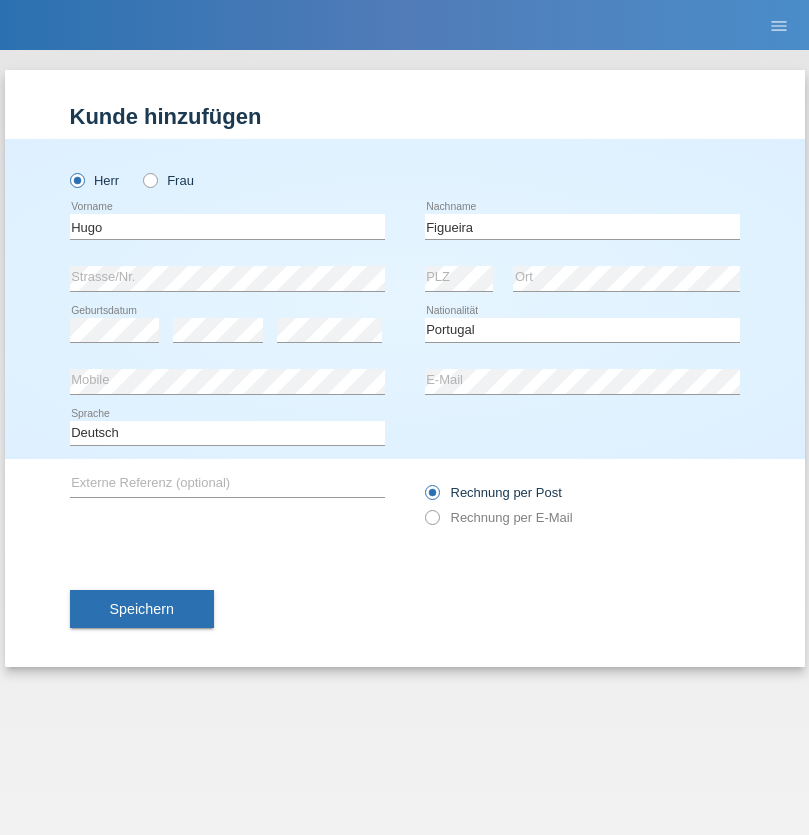 select on "C" 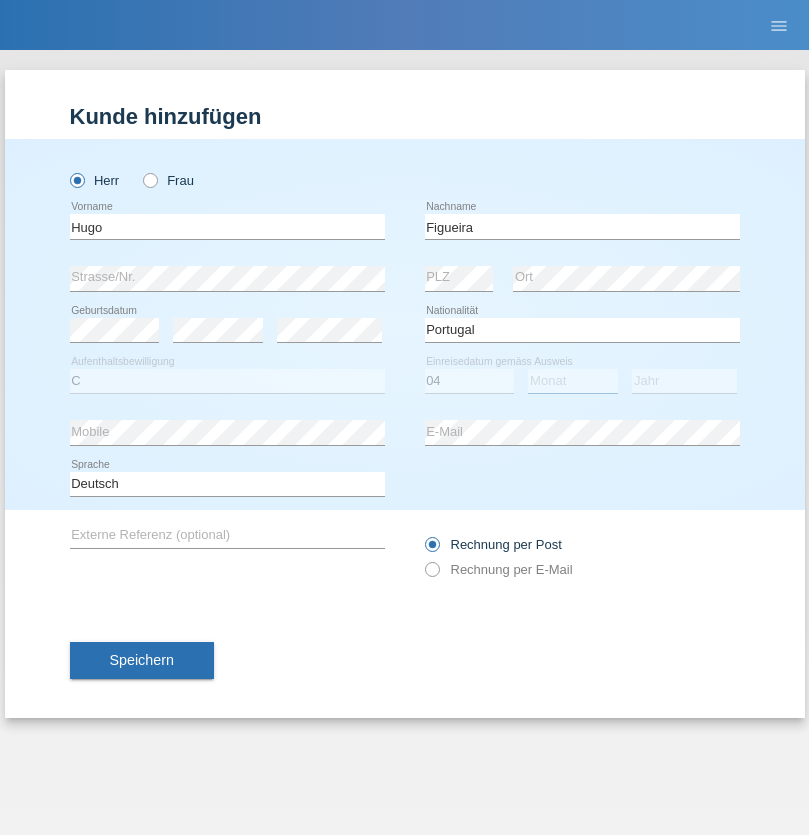 select on "02" 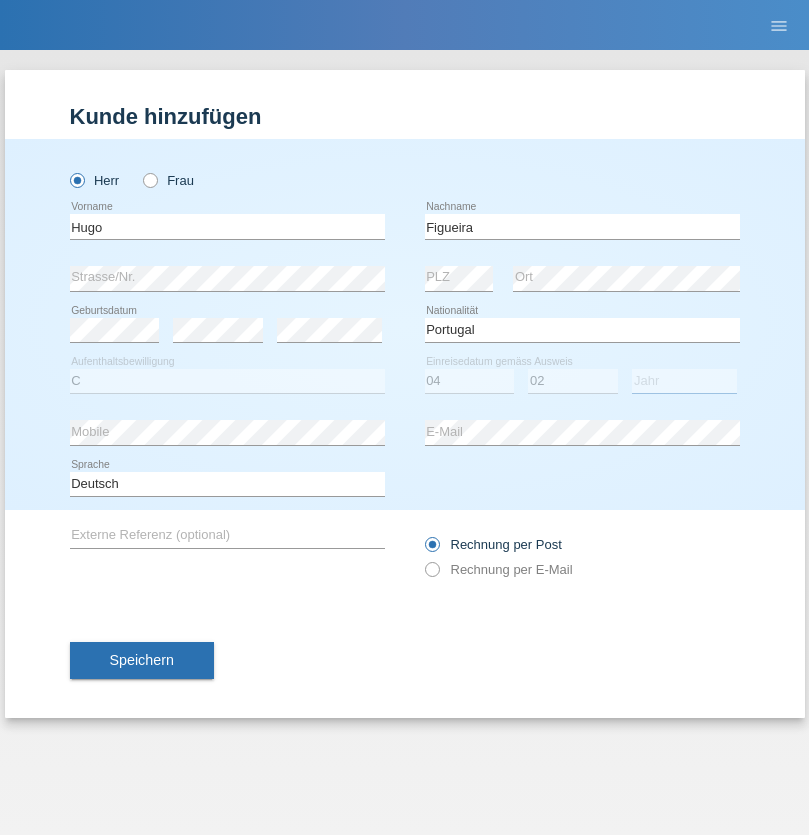 select on "2012" 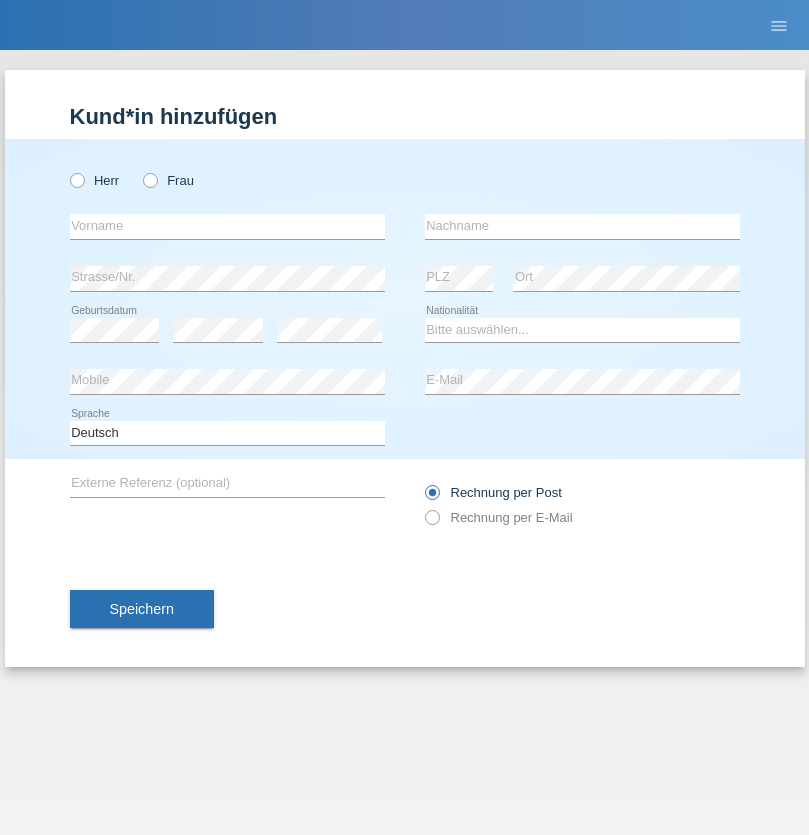 scroll, scrollTop: 0, scrollLeft: 0, axis: both 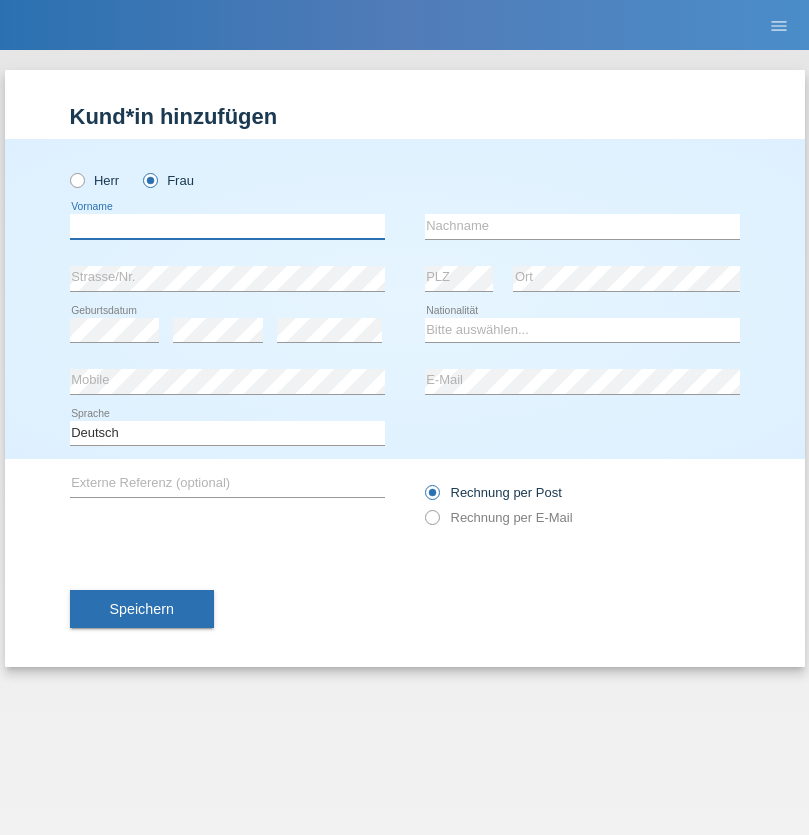 click at bounding box center (227, 226) 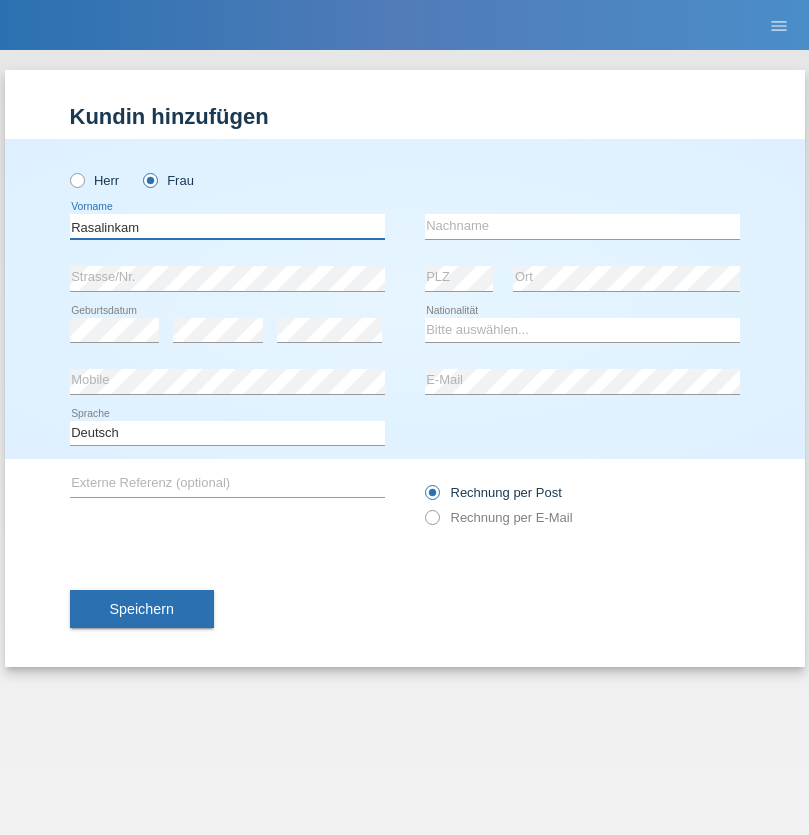 type on "Rasalinkam" 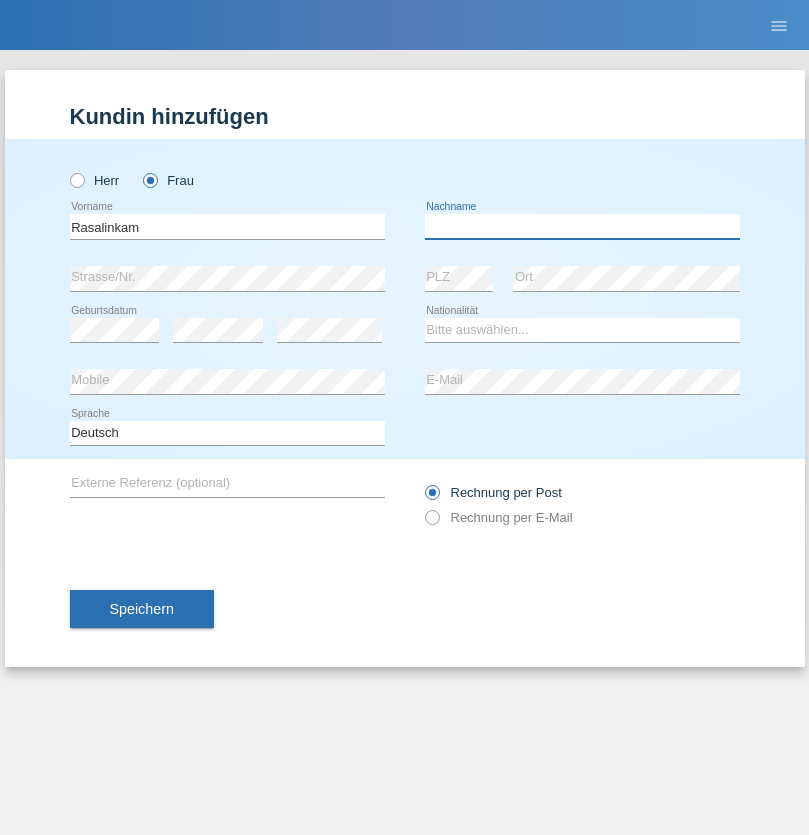 click at bounding box center (582, 226) 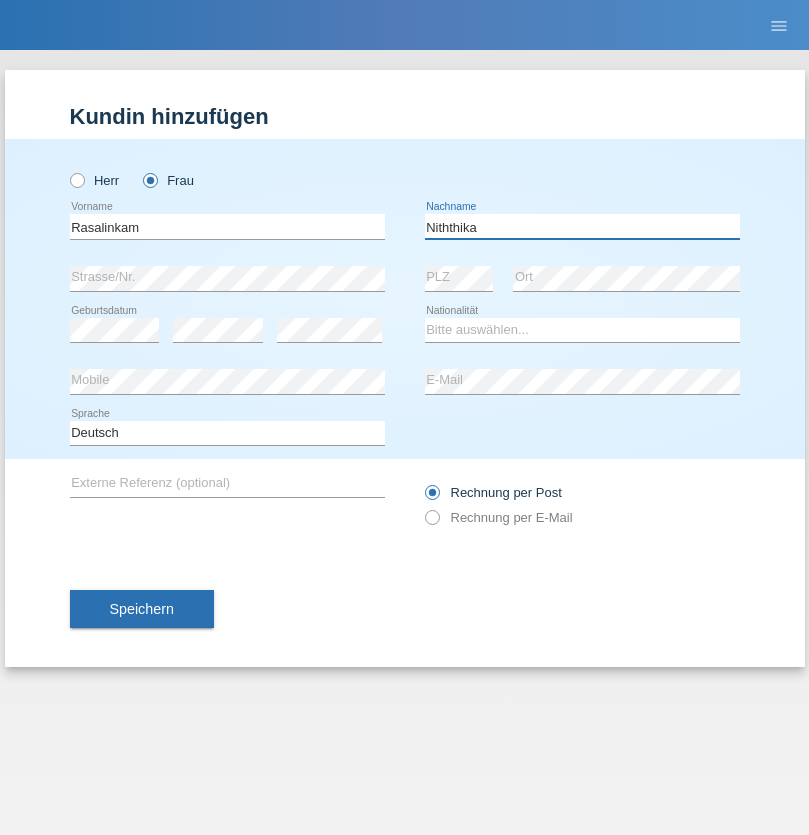 type on "Niththika" 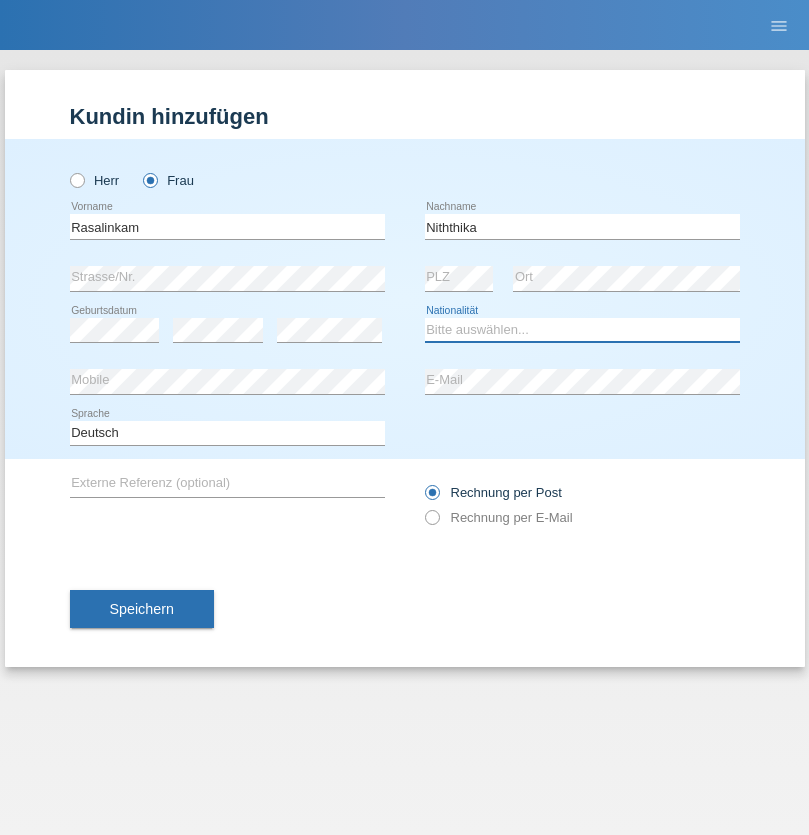 select on "LK" 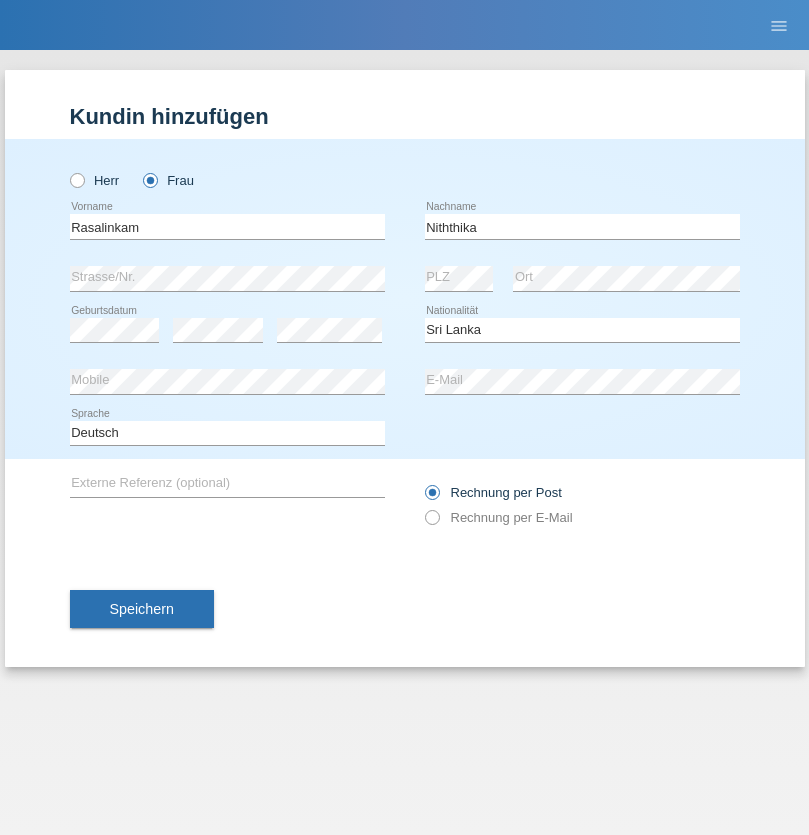 select on "C" 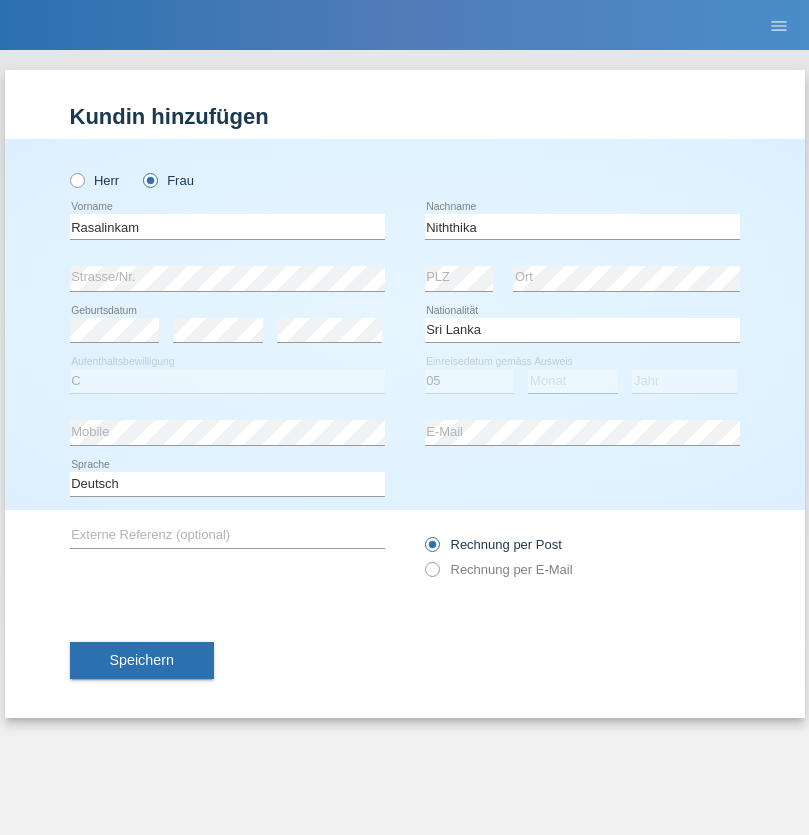 select on "08" 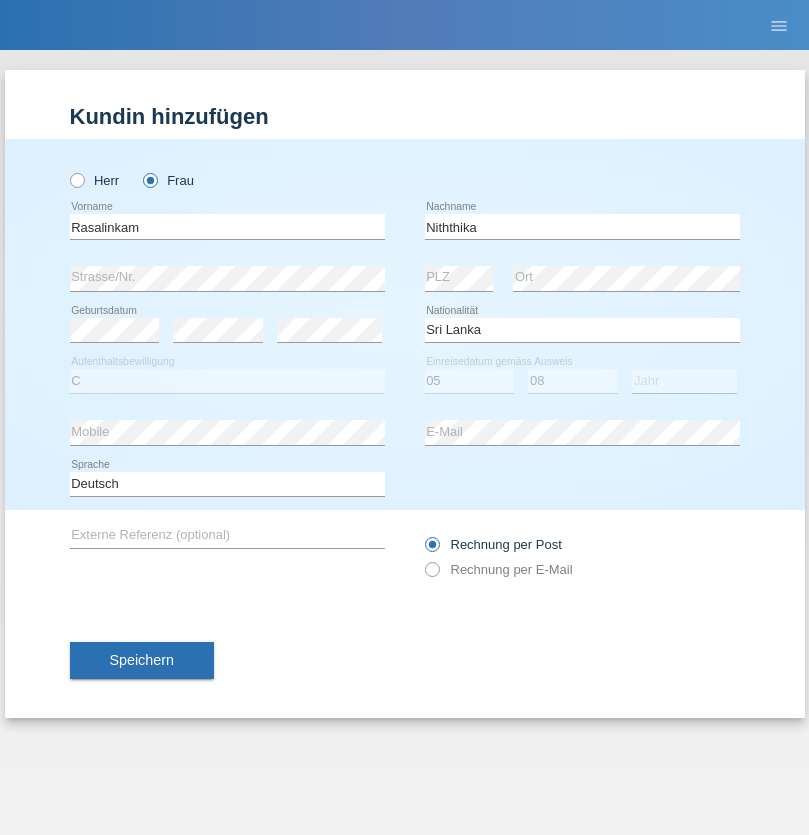 select on "2021" 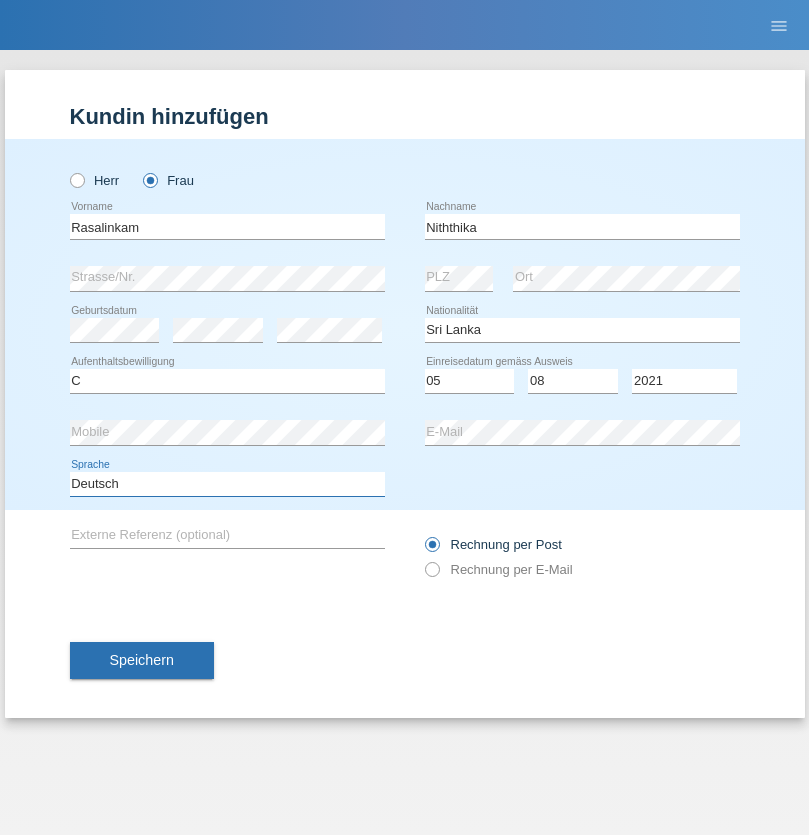 select on "en" 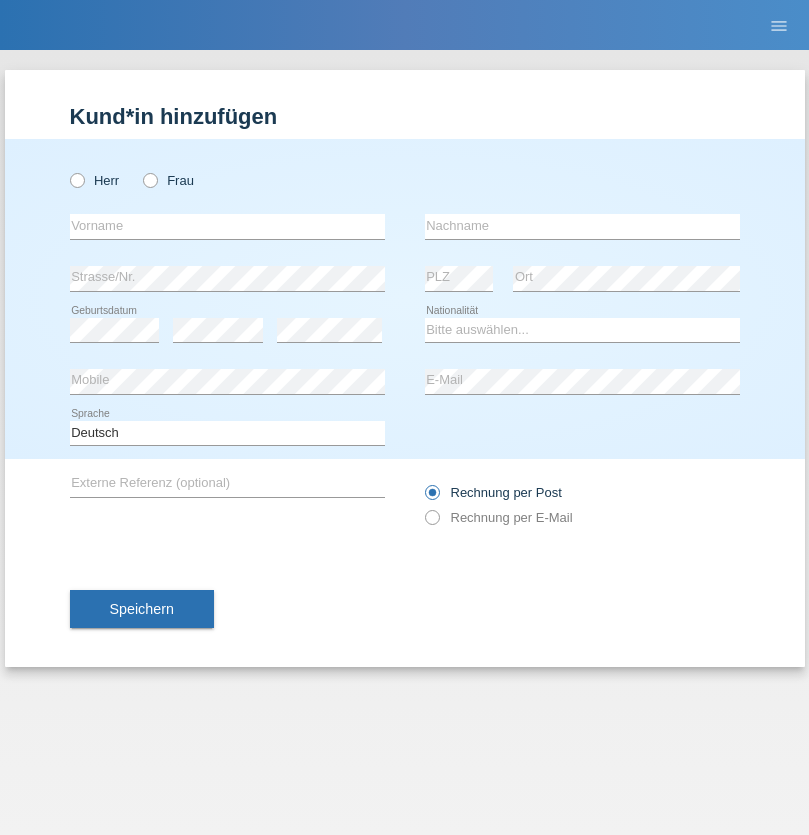 scroll, scrollTop: 0, scrollLeft: 0, axis: both 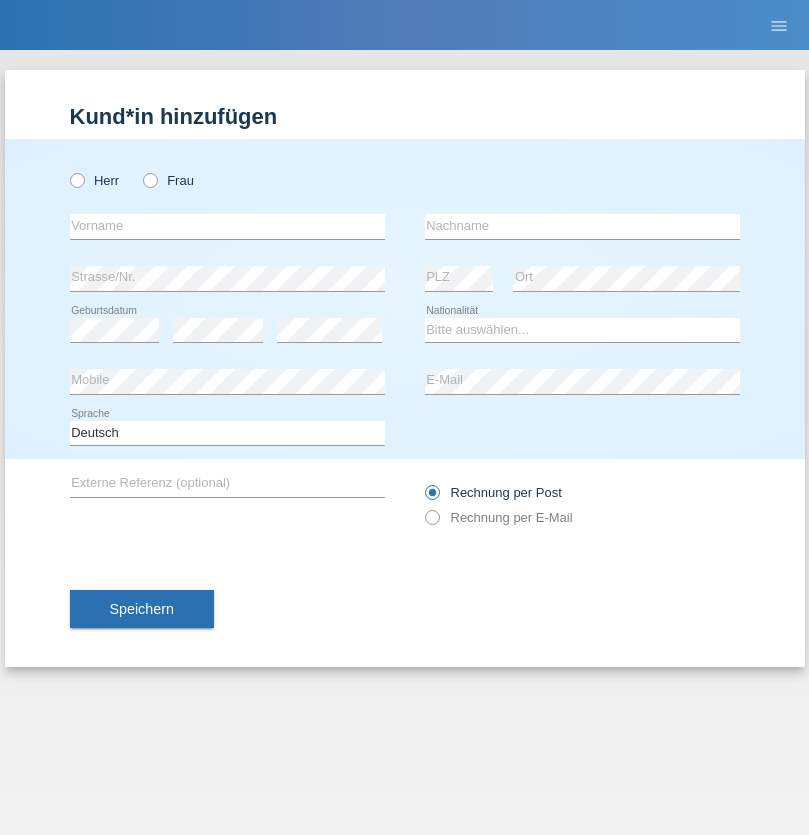 radio on "true" 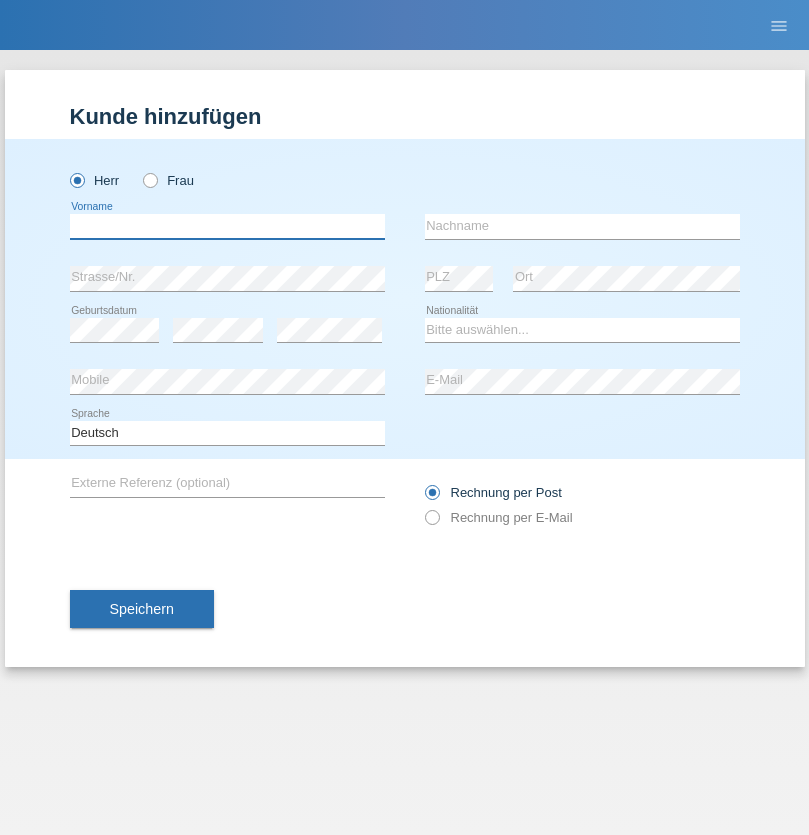 click at bounding box center [227, 226] 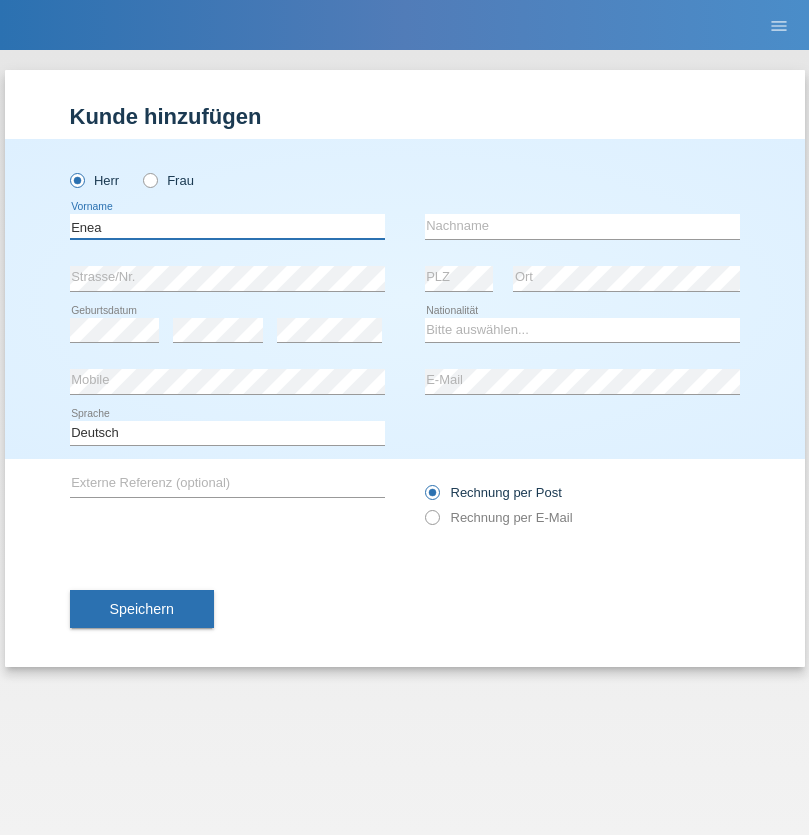 type on "Enea" 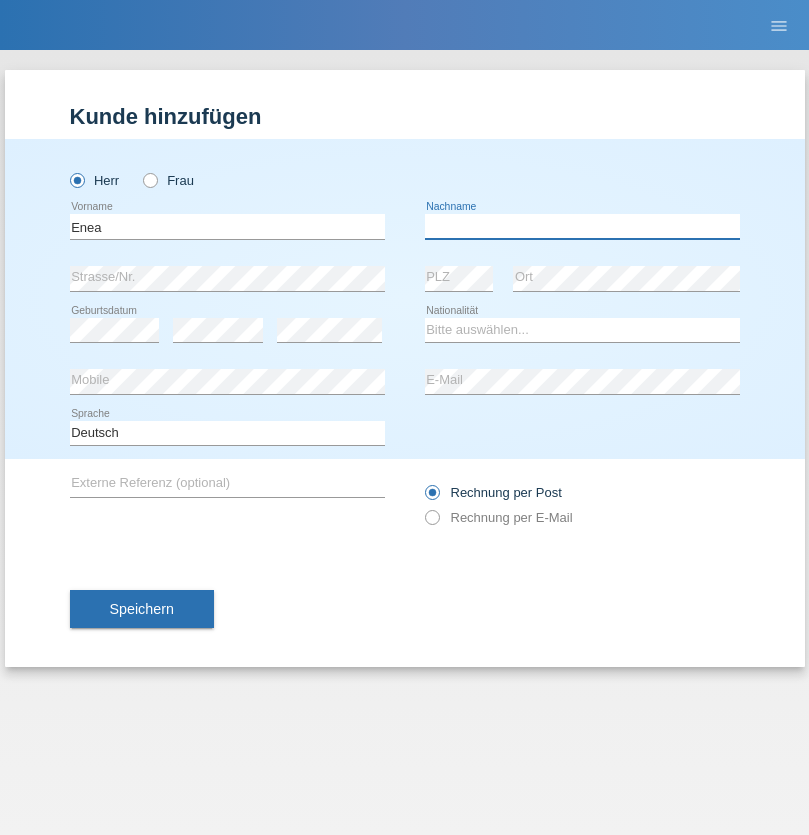 click at bounding box center (582, 226) 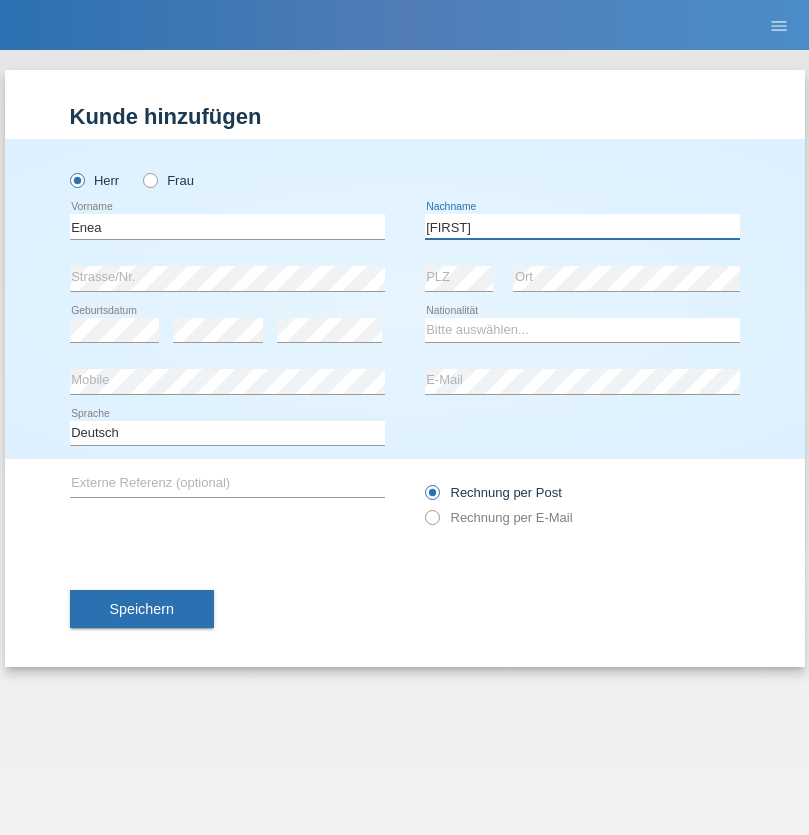 type on "Andrei" 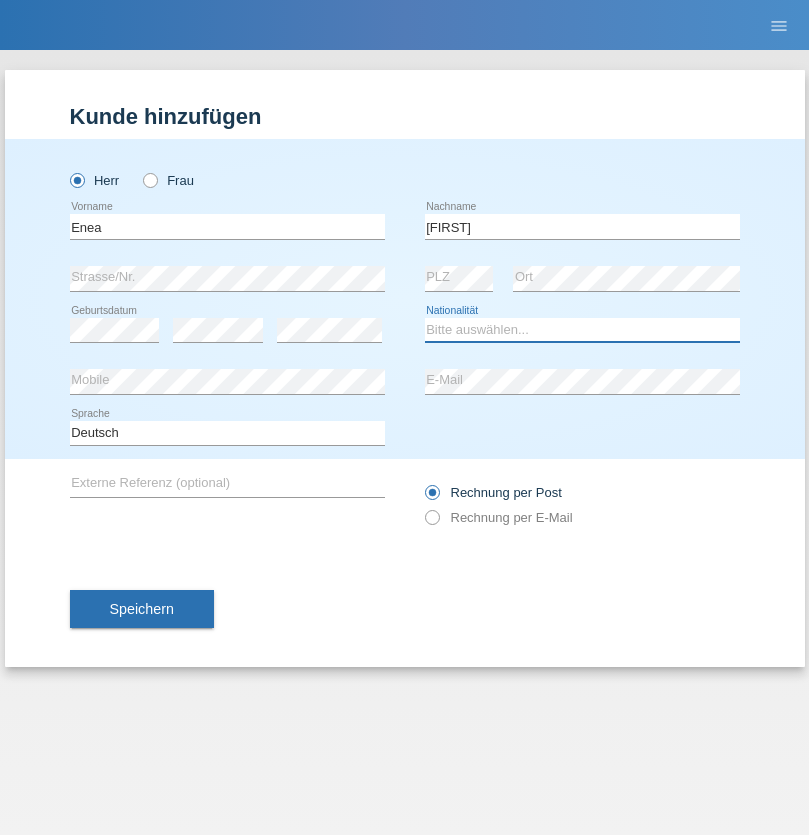 select on "OM" 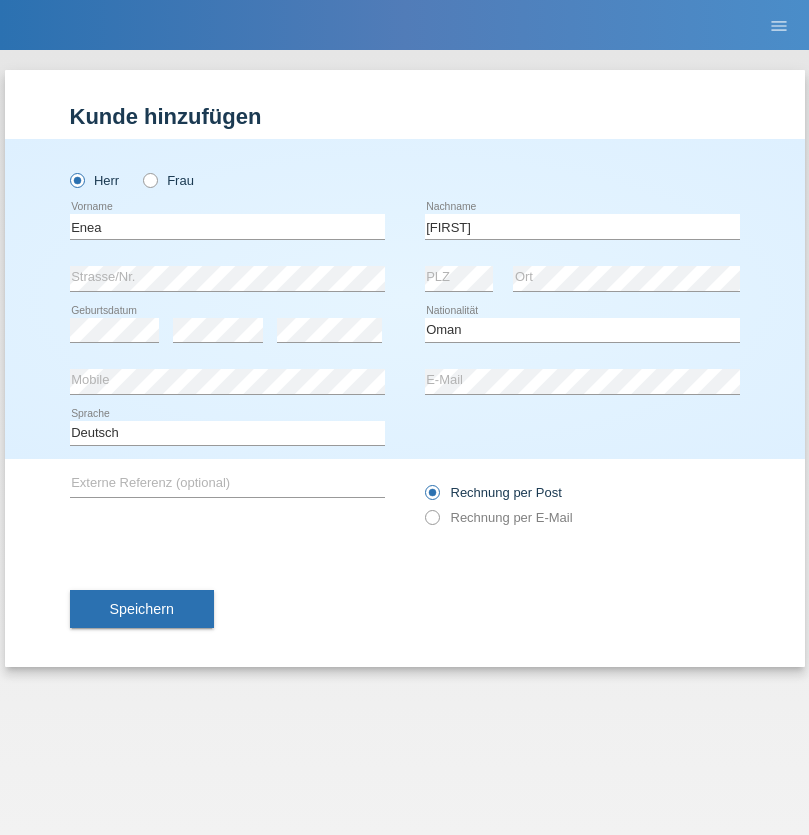 select on "C" 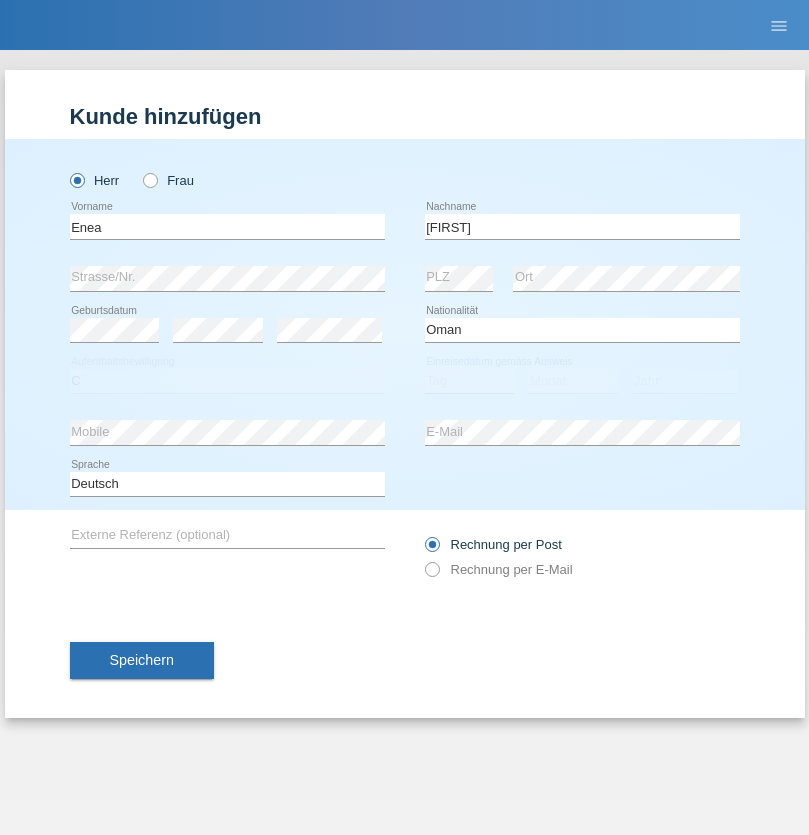 select on "17" 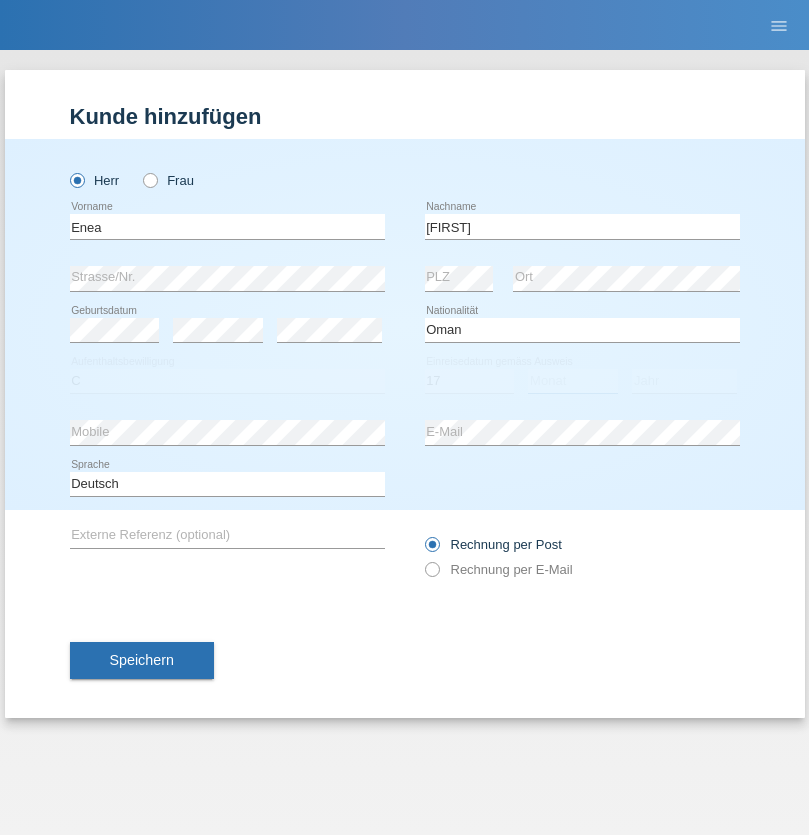 select on "06" 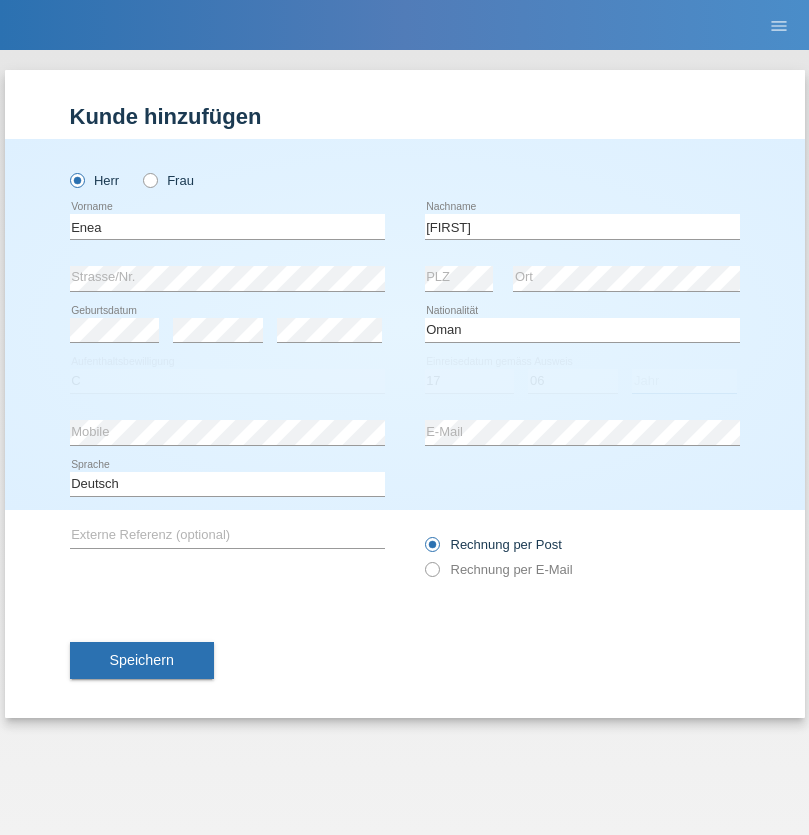 select on "2021" 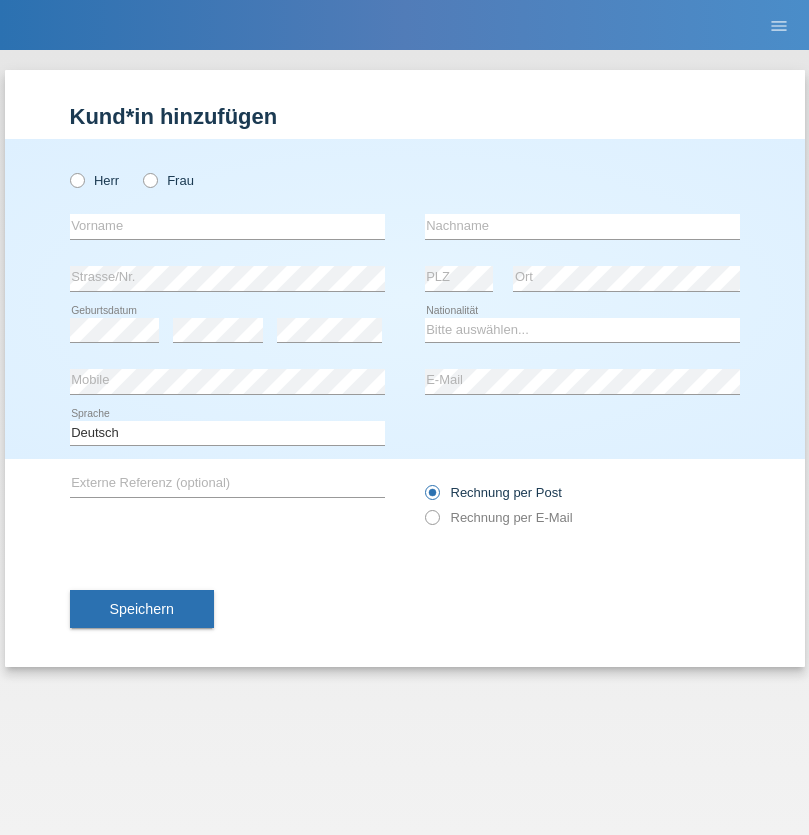 scroll, scrollTop: 0, scrollLeft: 0, axis: both 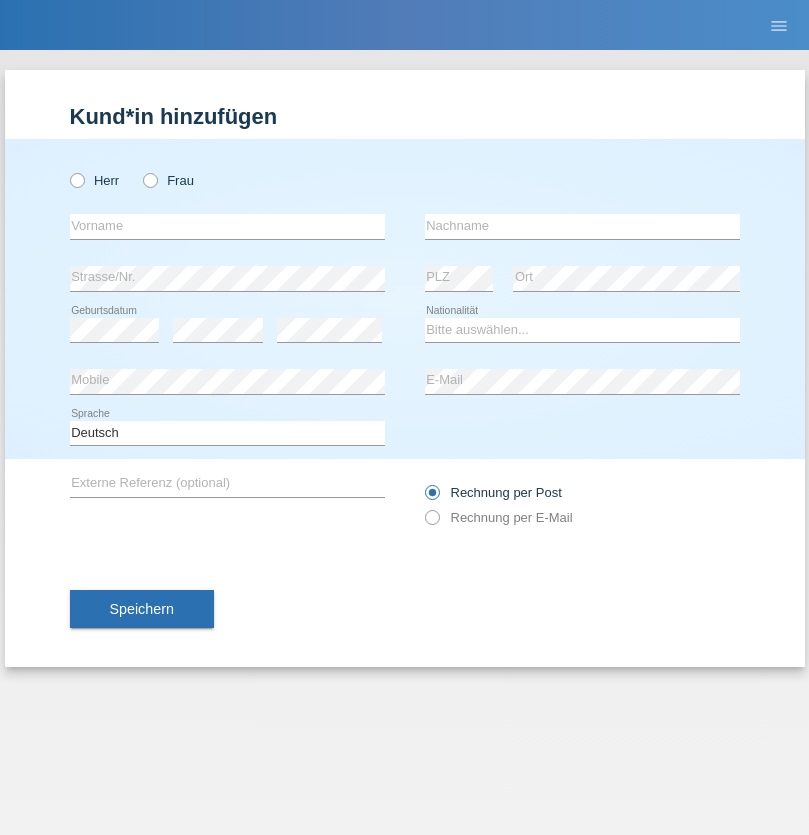radio on "true" 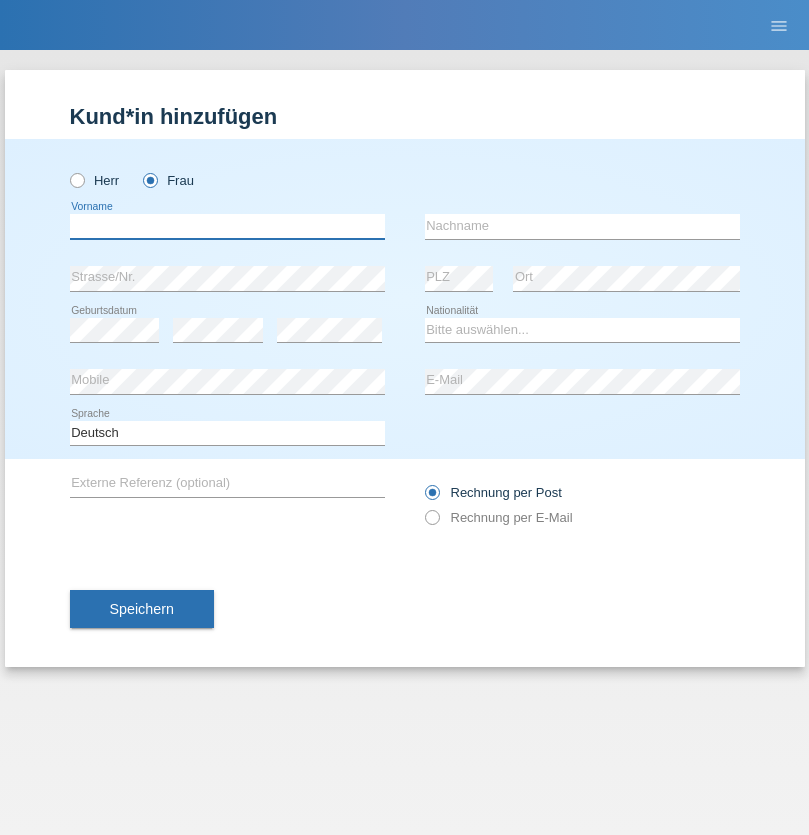click at bounding box center [227, 226] 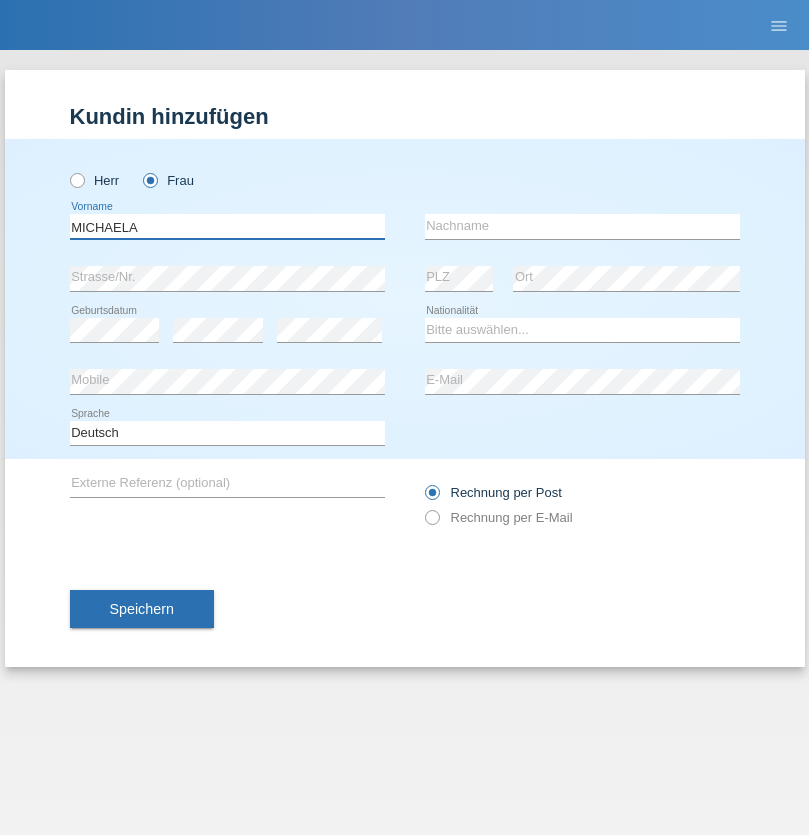 type on "MICHAELA" 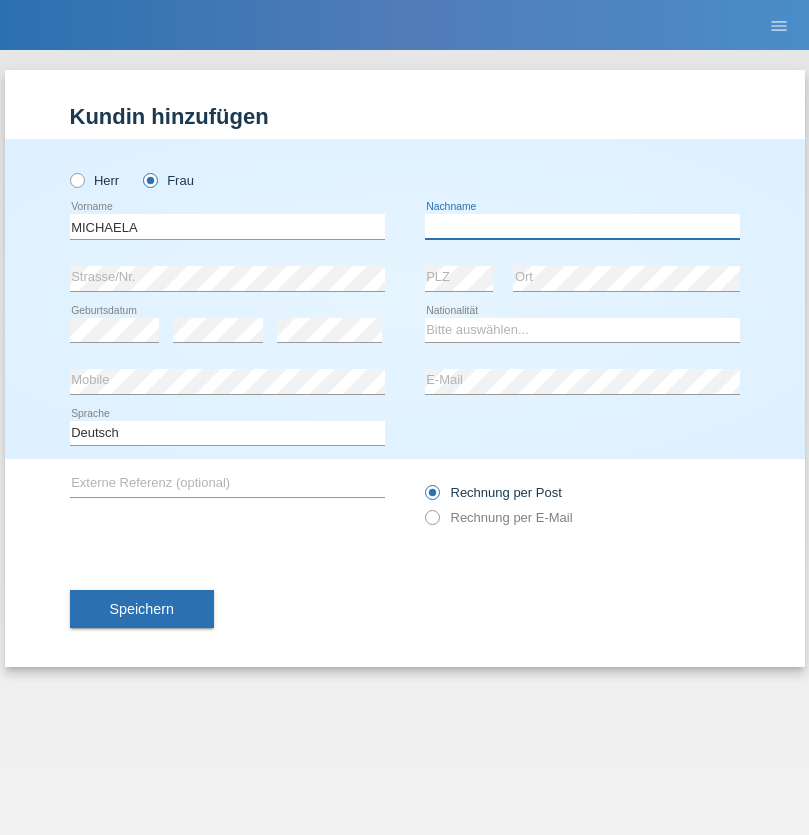 click at bounding box center (582, 226) 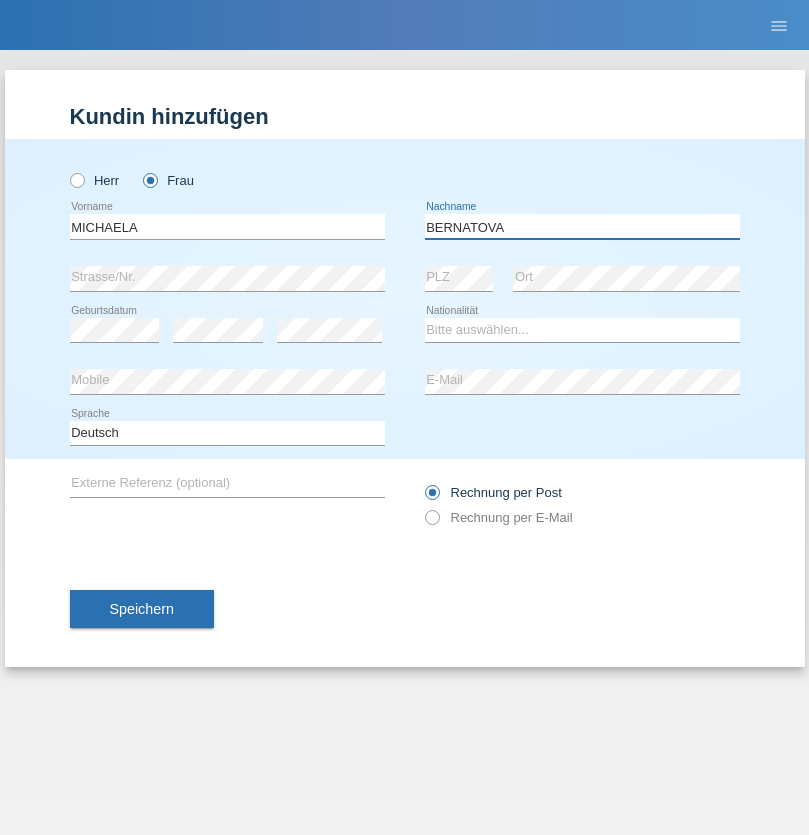 type on "BERNATOVA" 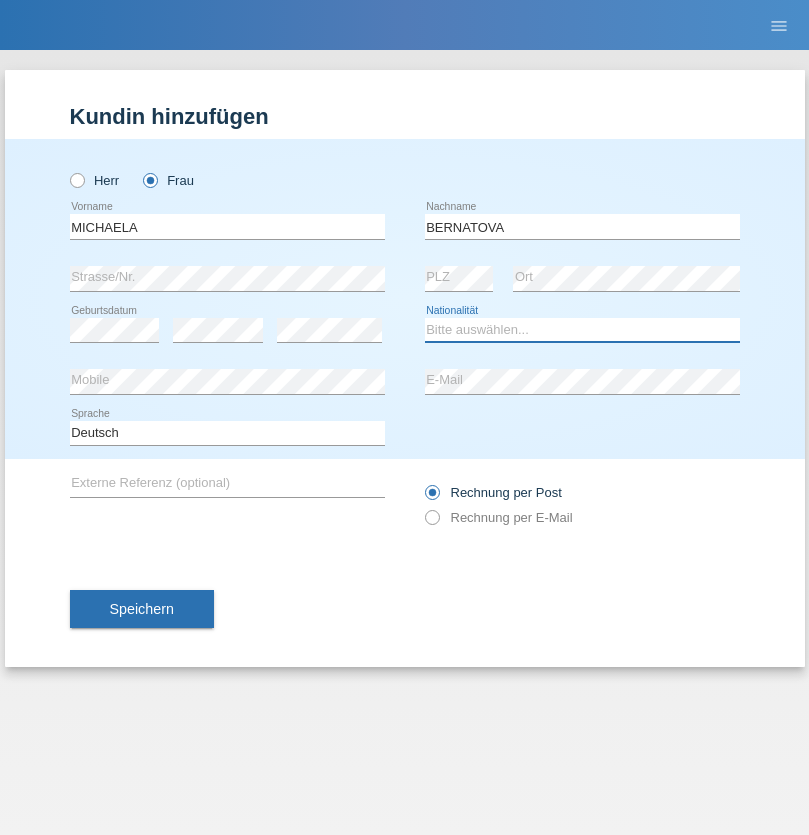 select on "SK" 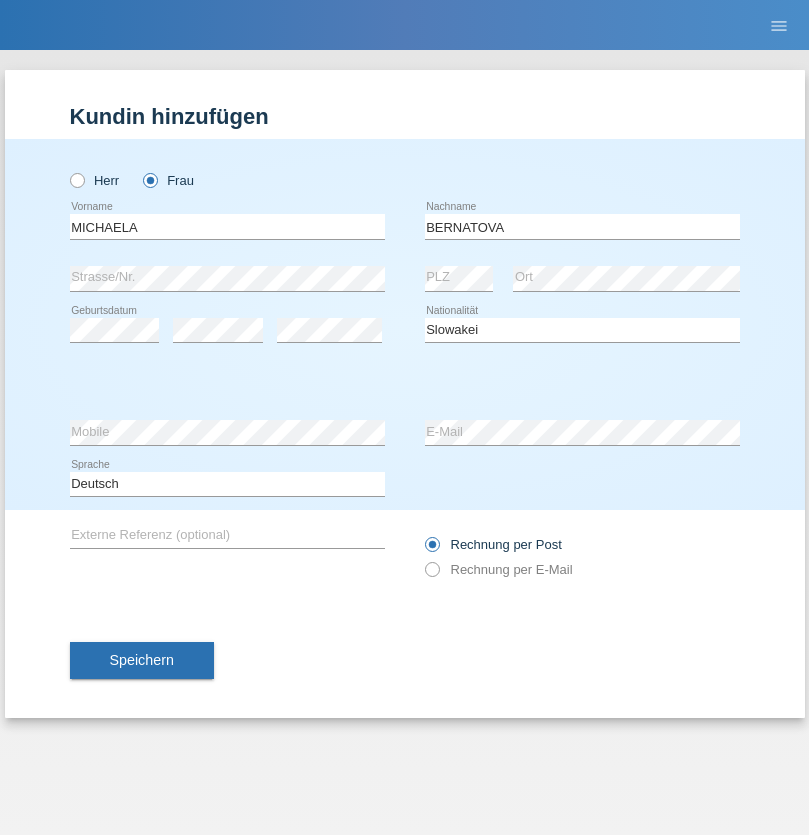 select on "C" 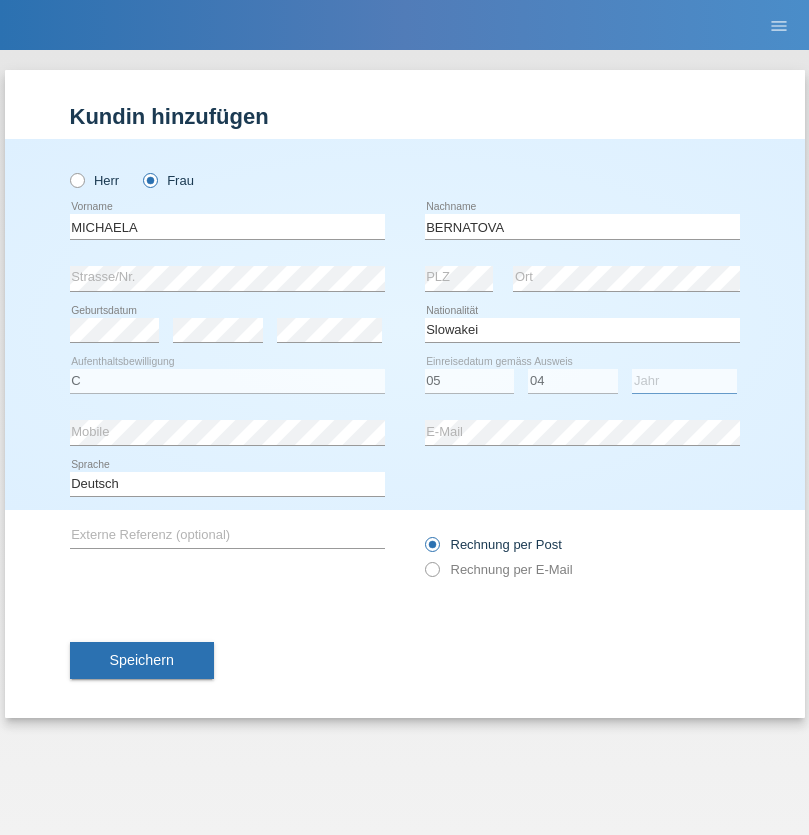 select on "2014" 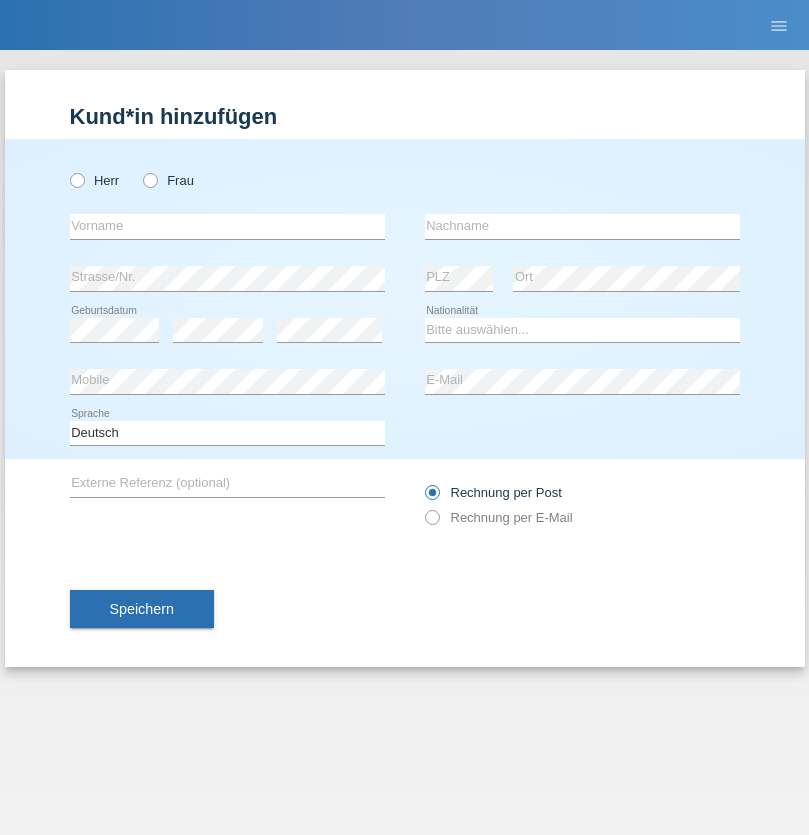 scroll, scrollTop: 0, scrollLeft: 0, axis: both 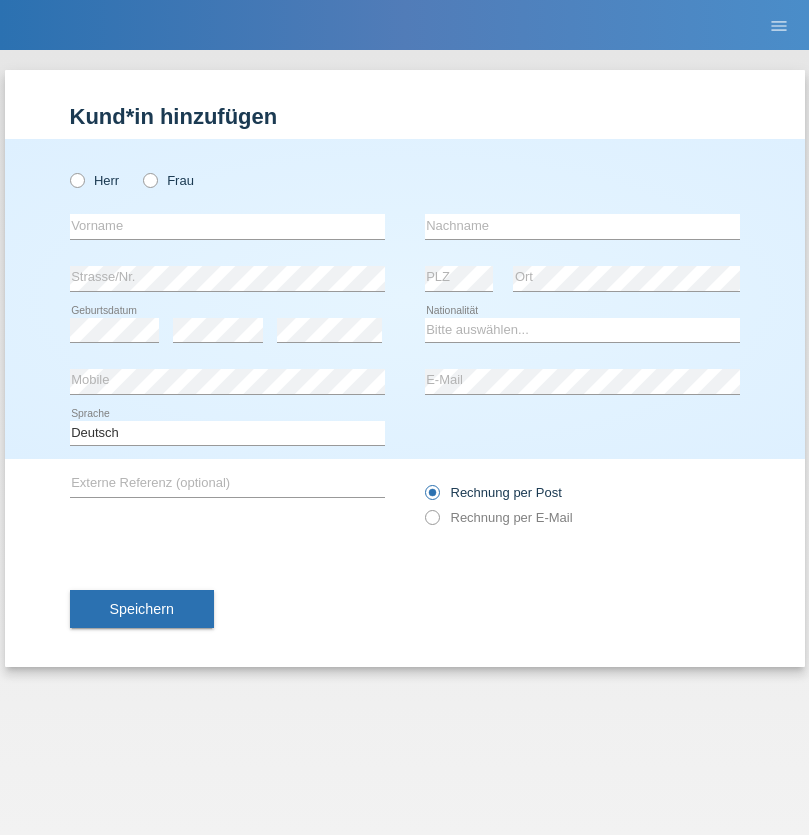 radio on "true" 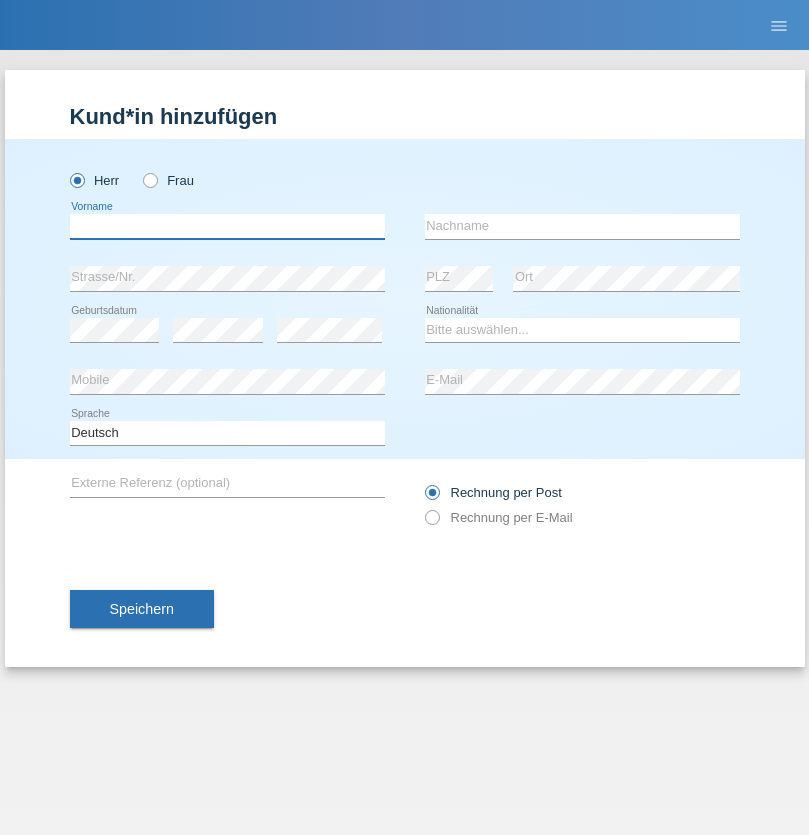 click at bounding box center [227, 226] 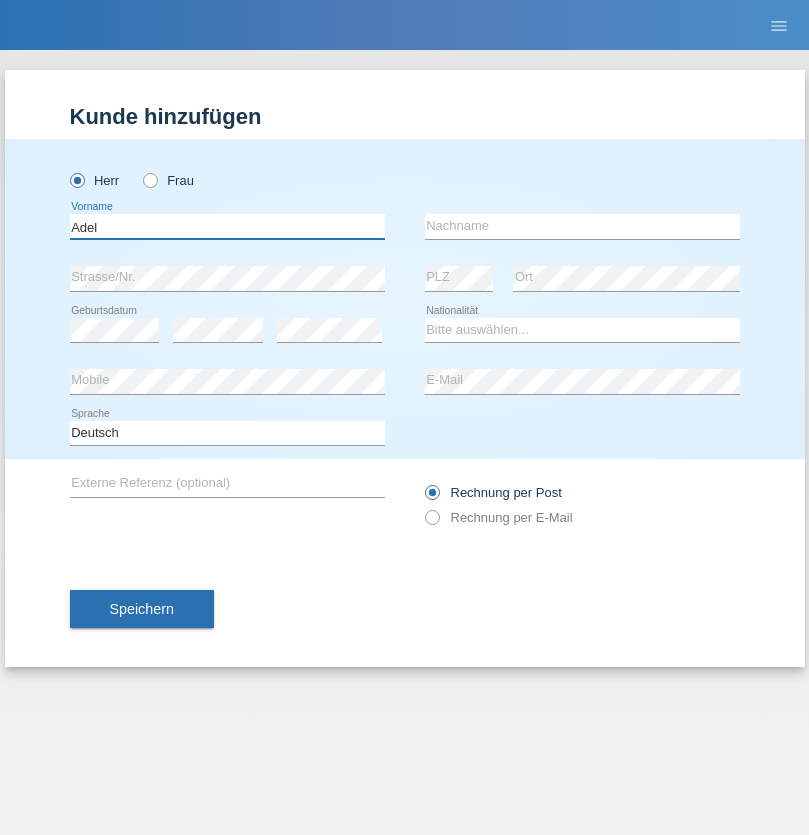 type on "Adel" 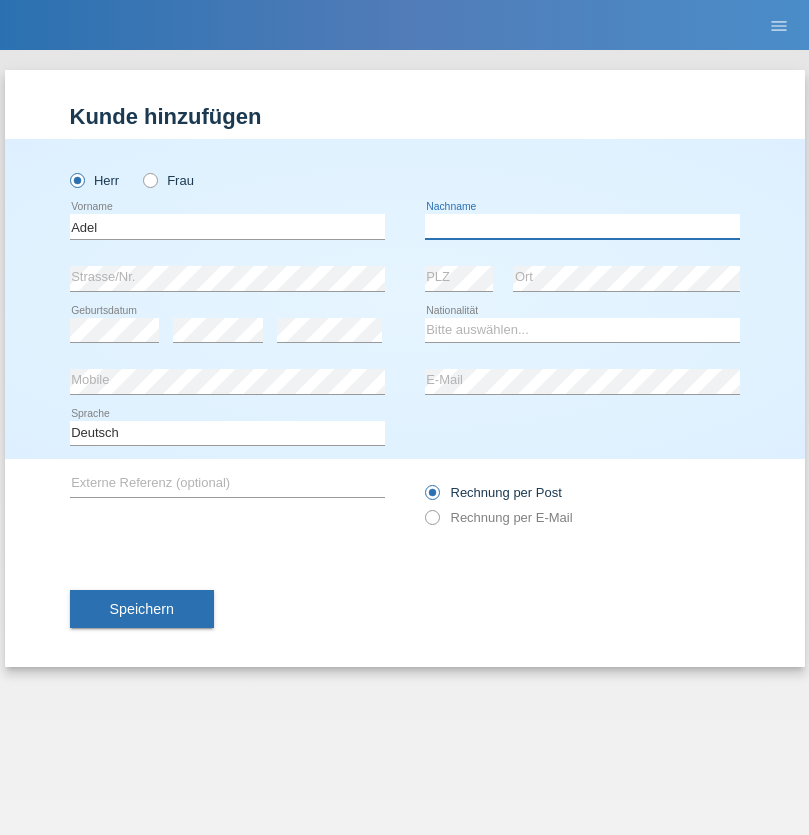click at bounding box center [582, 226] 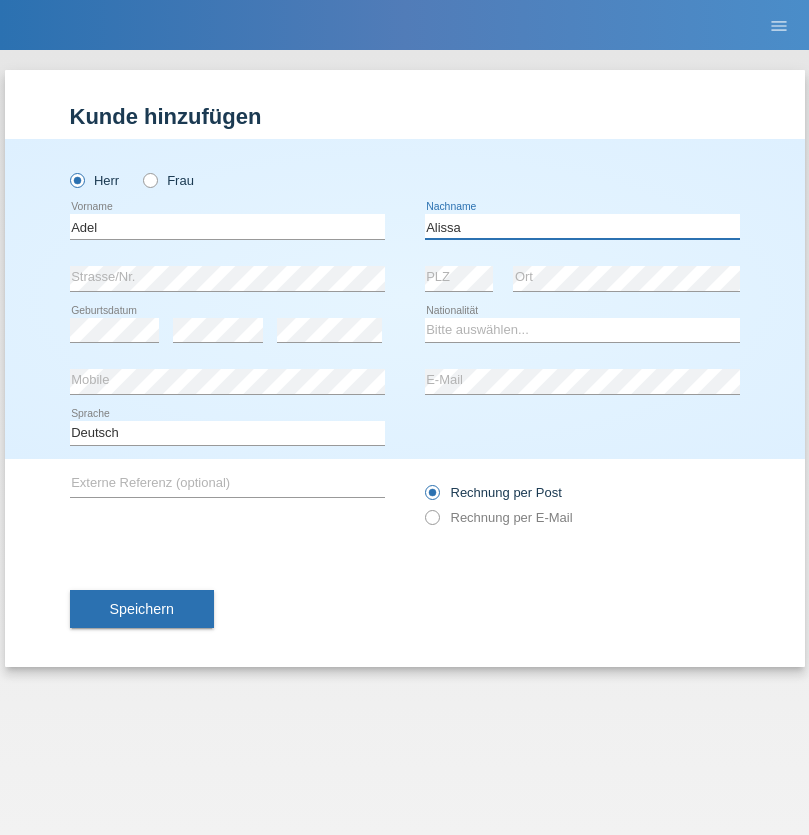 type on "Alissa" 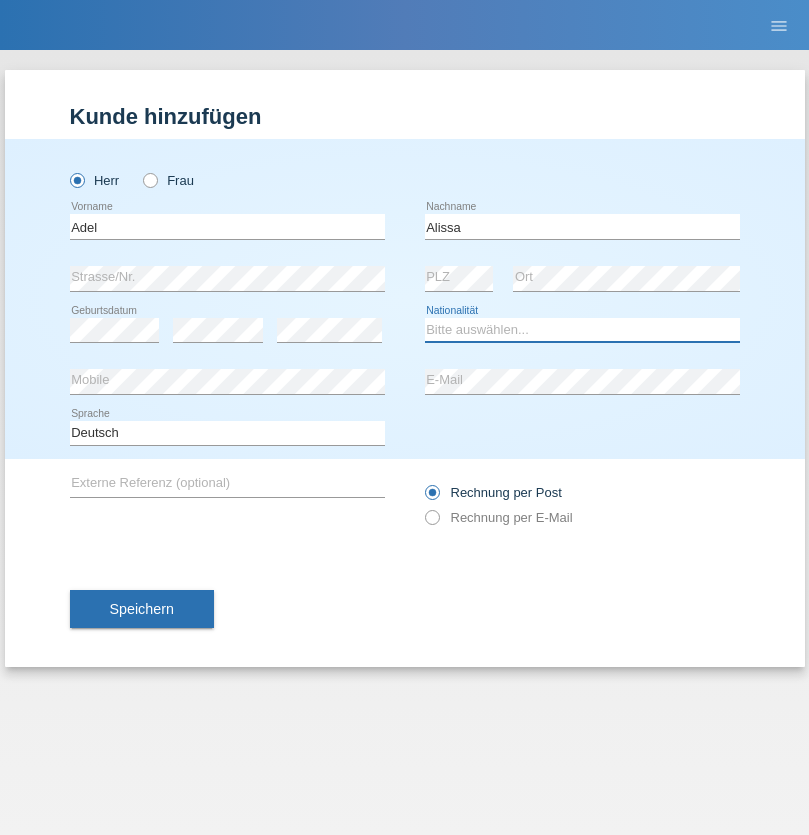 select on "SY" 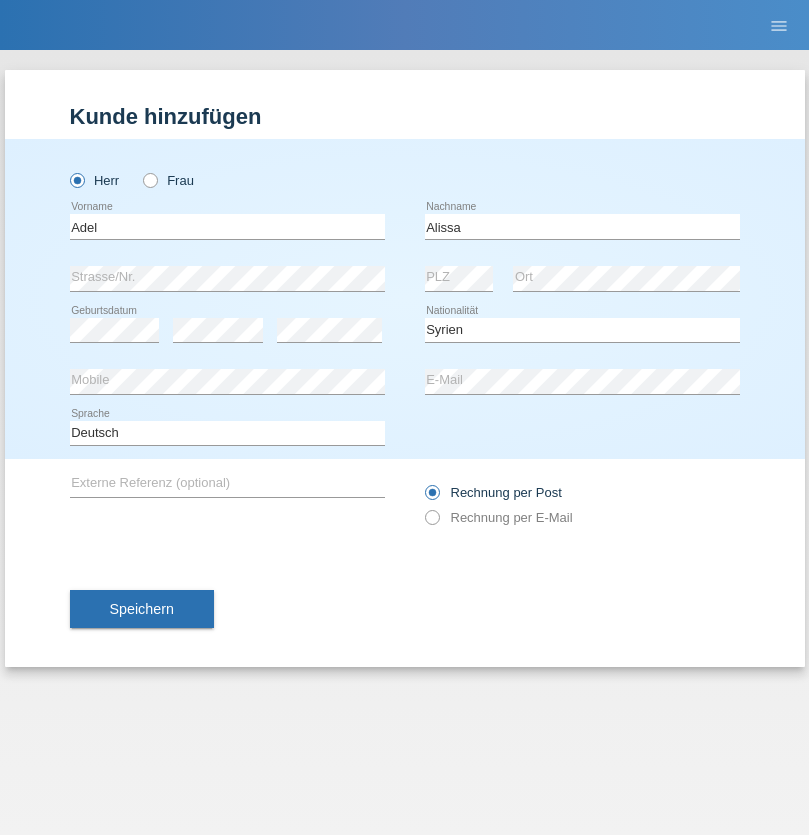 select on "C" 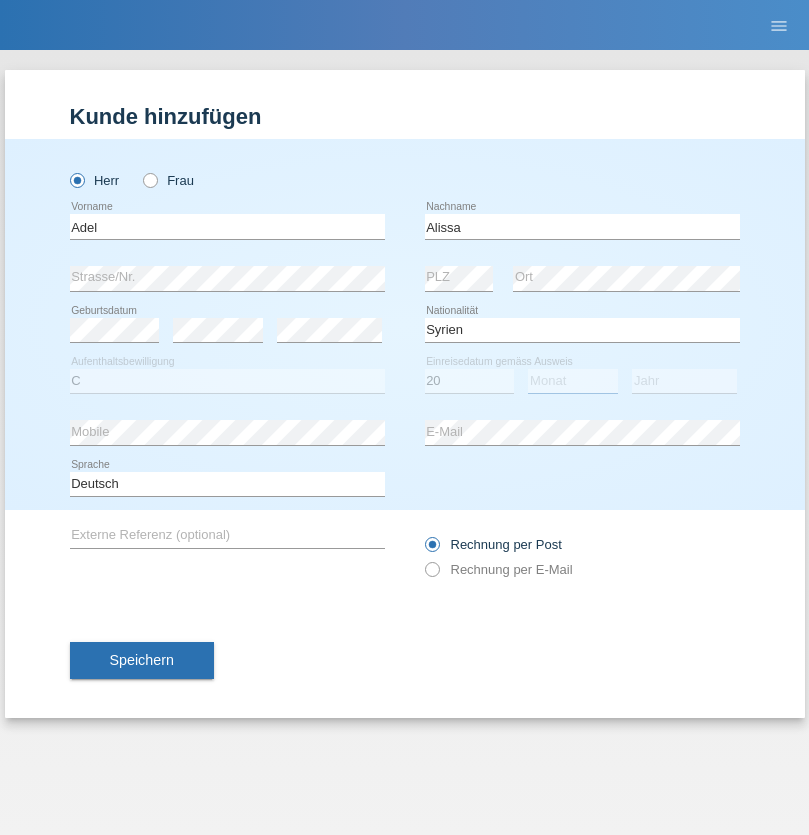 select on "09" 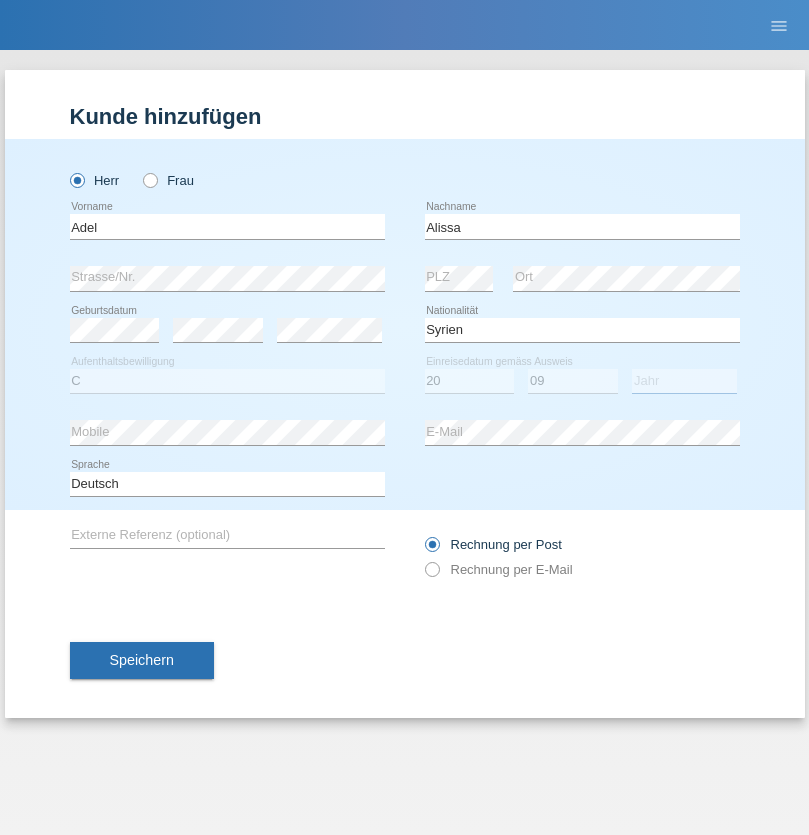 select on "2018" 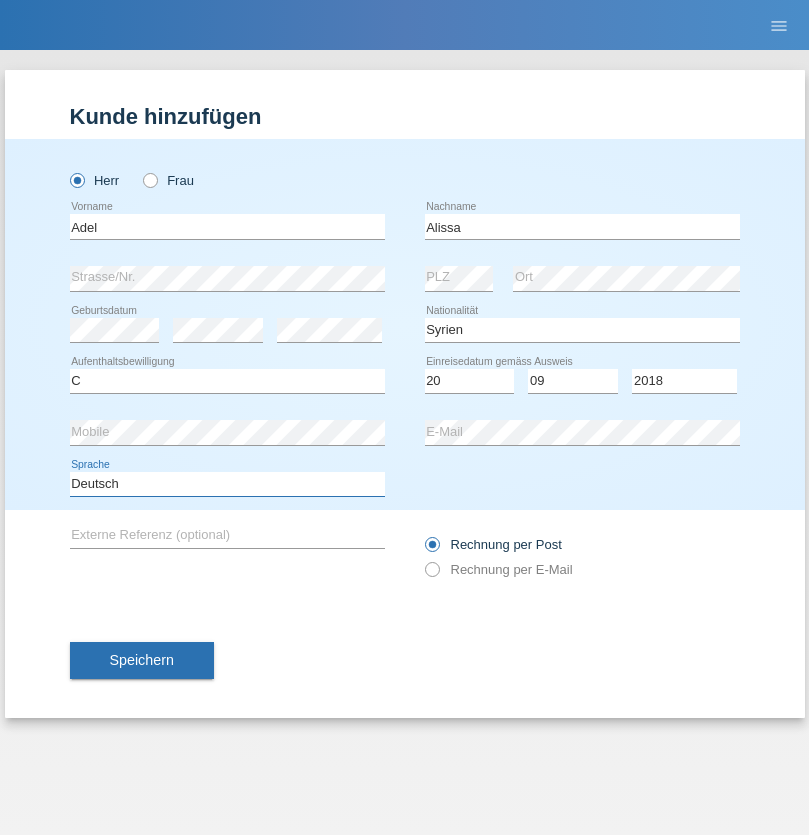 select on "en" 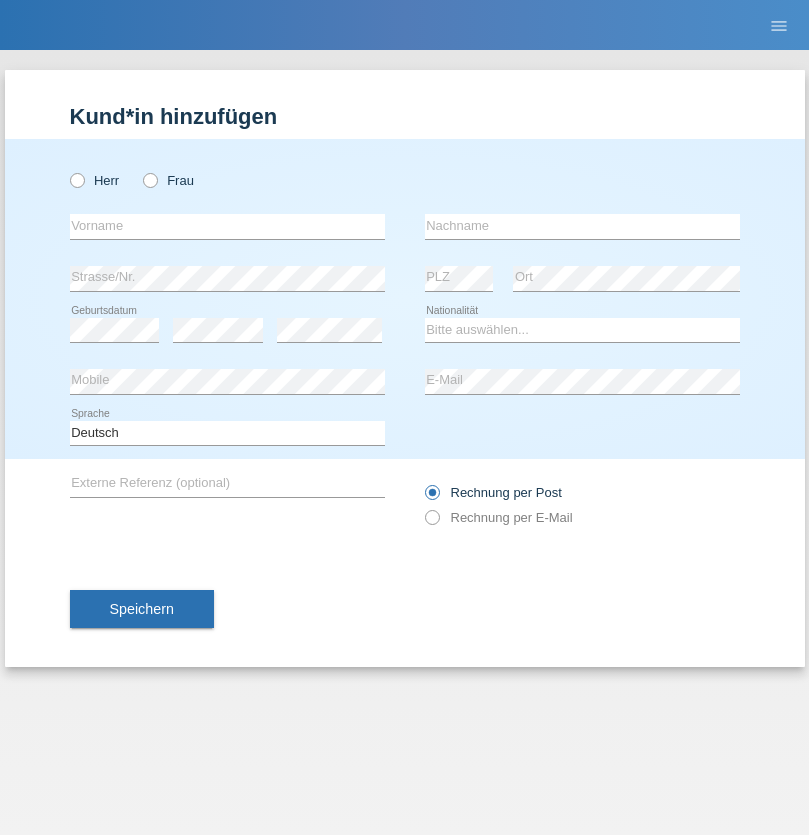 scroll, scrollTop: 0, scrollLeft: 0, axis: both 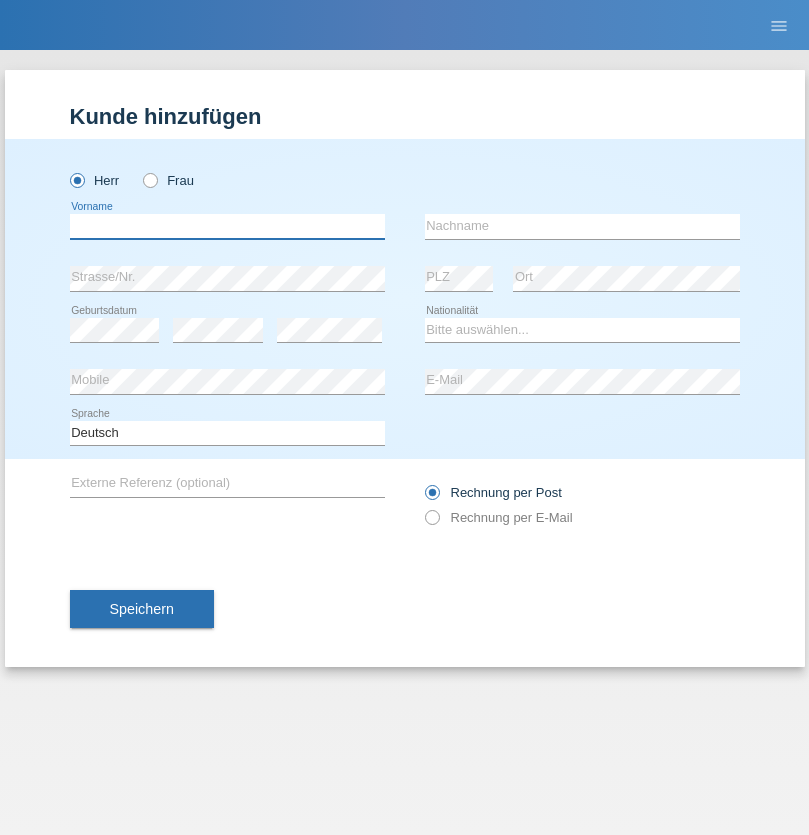 click at bounding box center [227, 226] 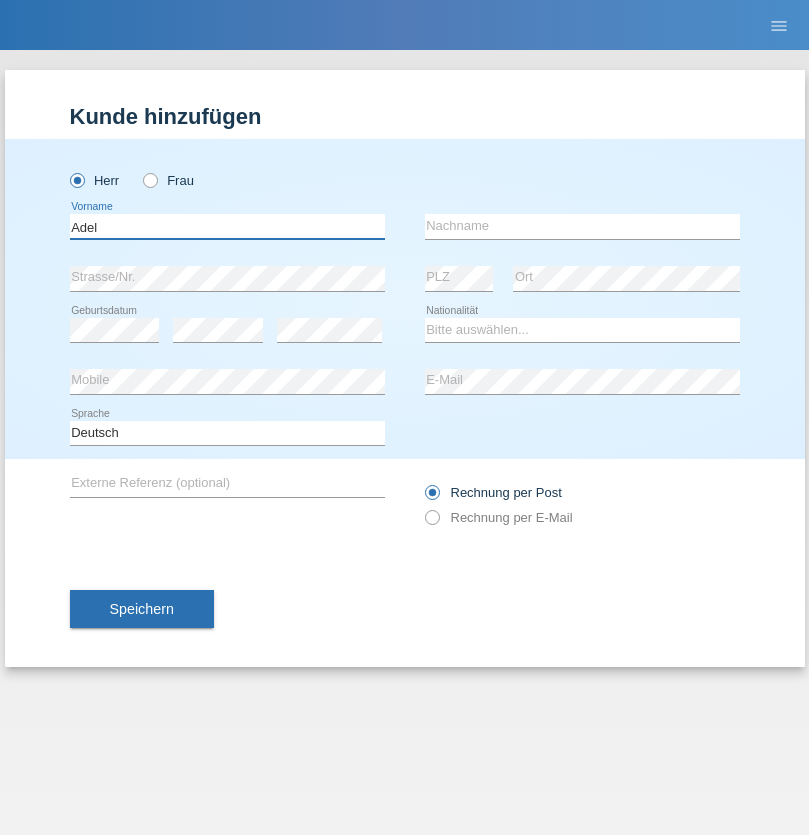 type on "Adel" 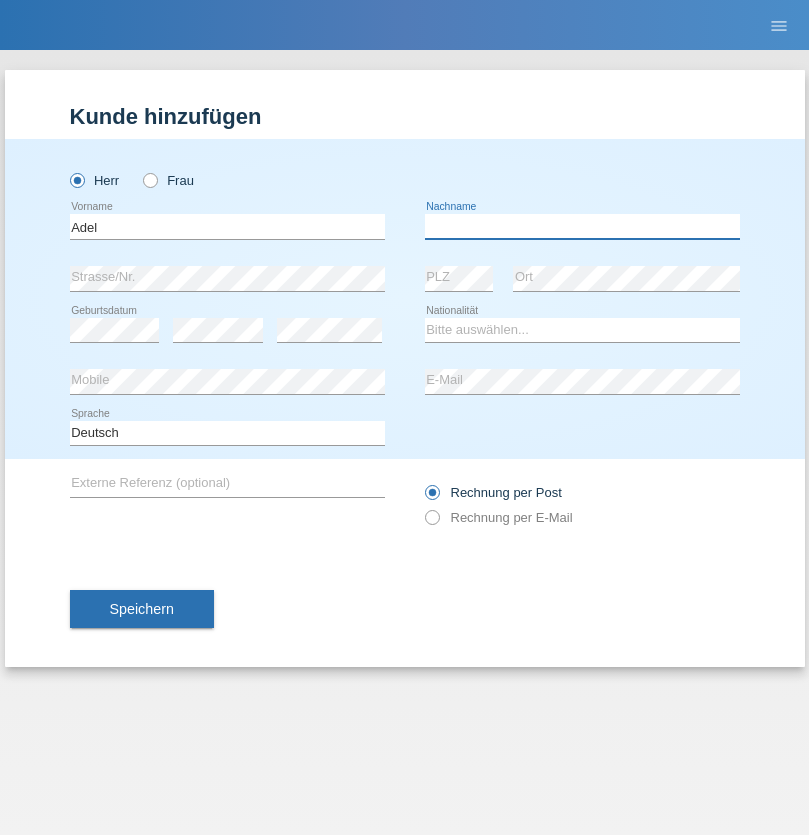 click at bounding box center (582, 226) 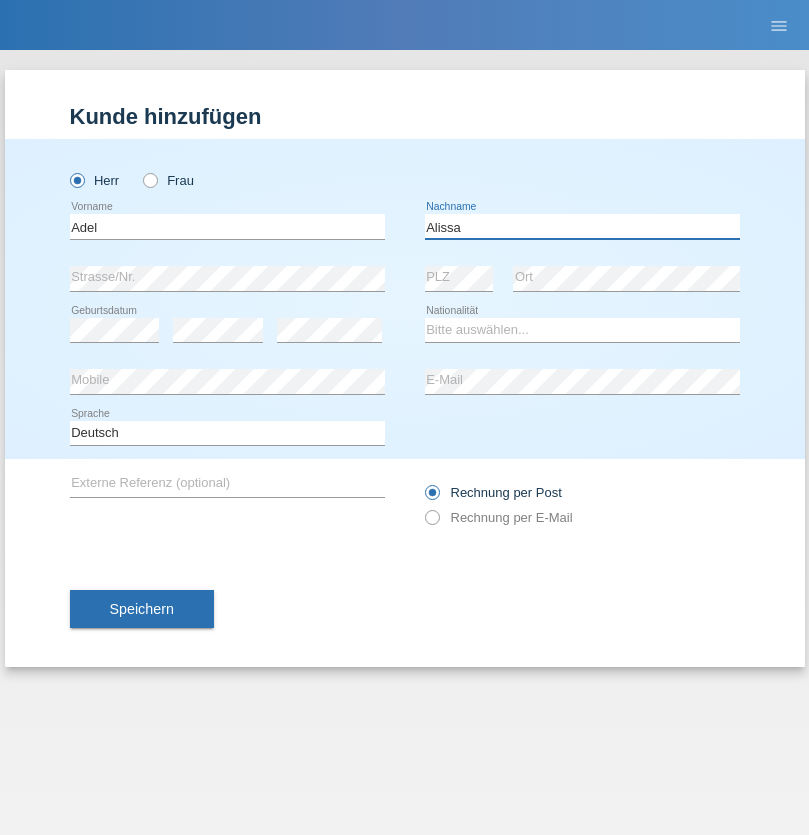 type on "Alissa" 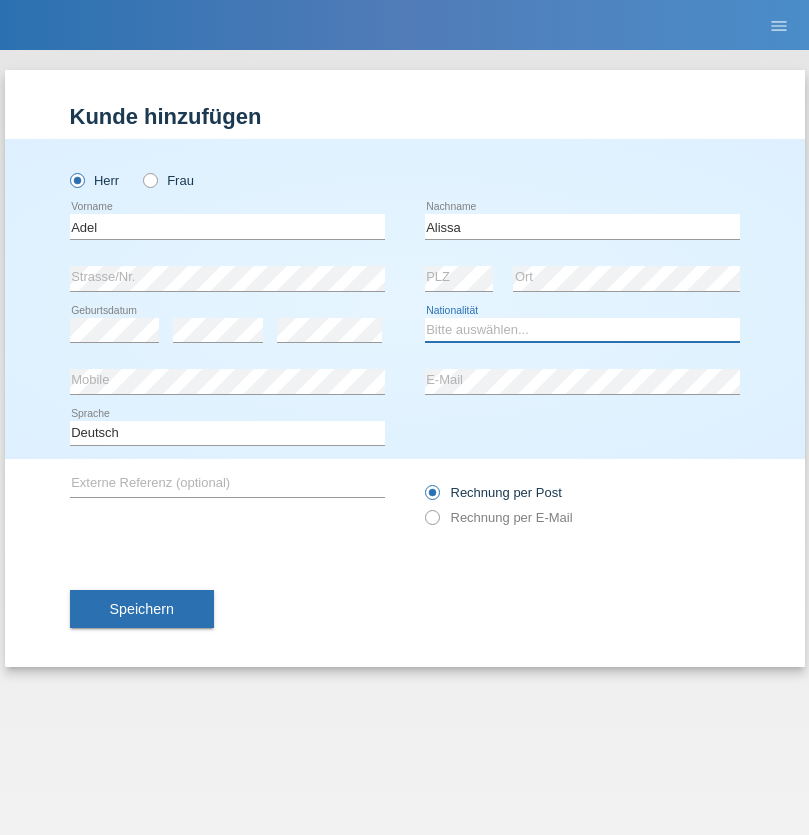 select on "SY" 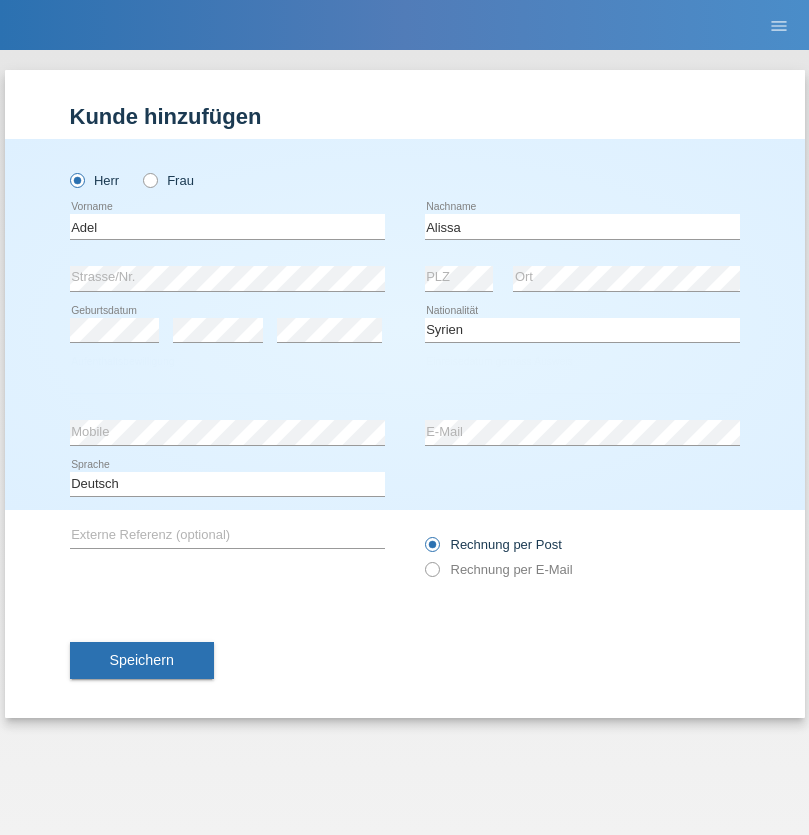 select on "C" 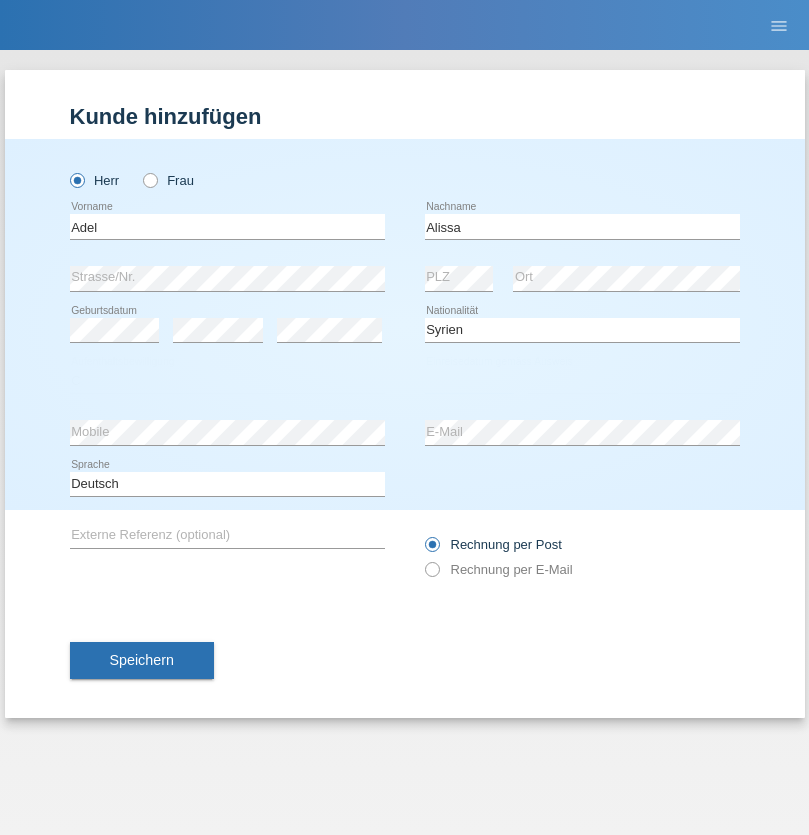 select on "20" 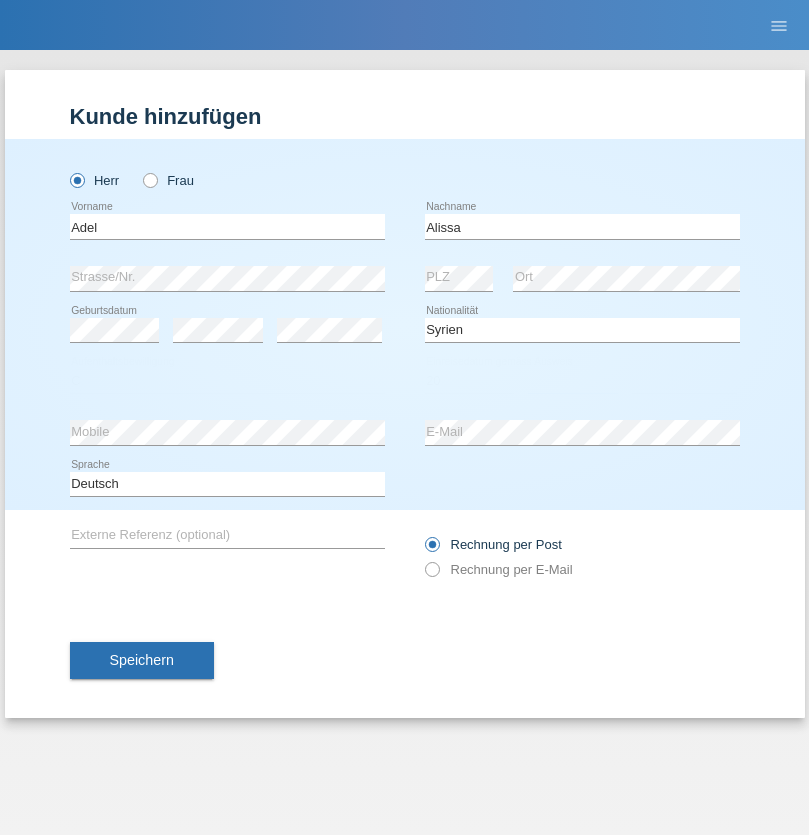 select on "09" 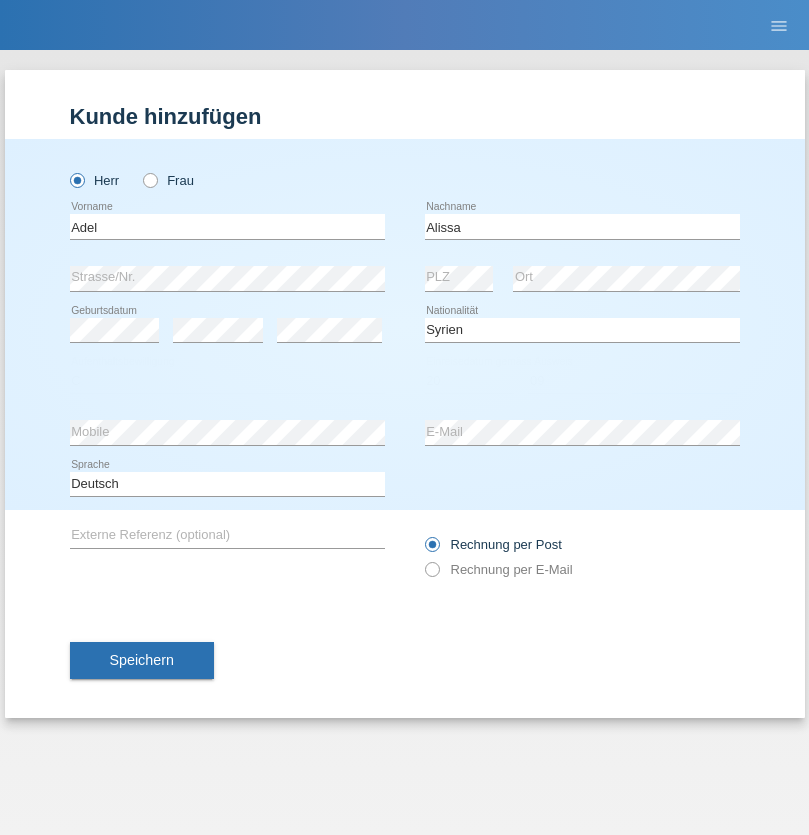 select on "2018" 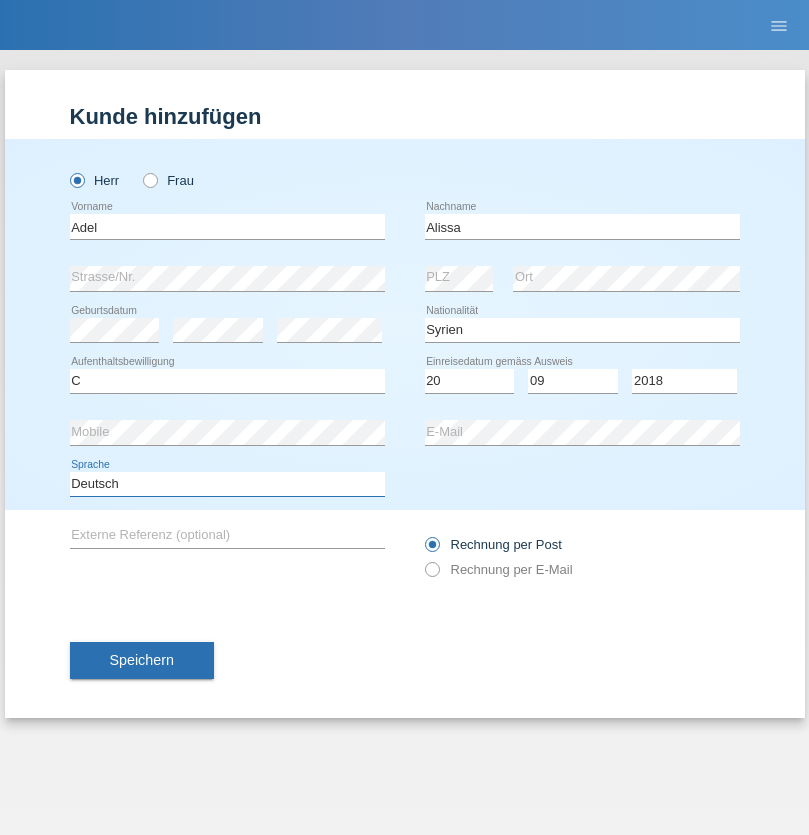 select on "en" 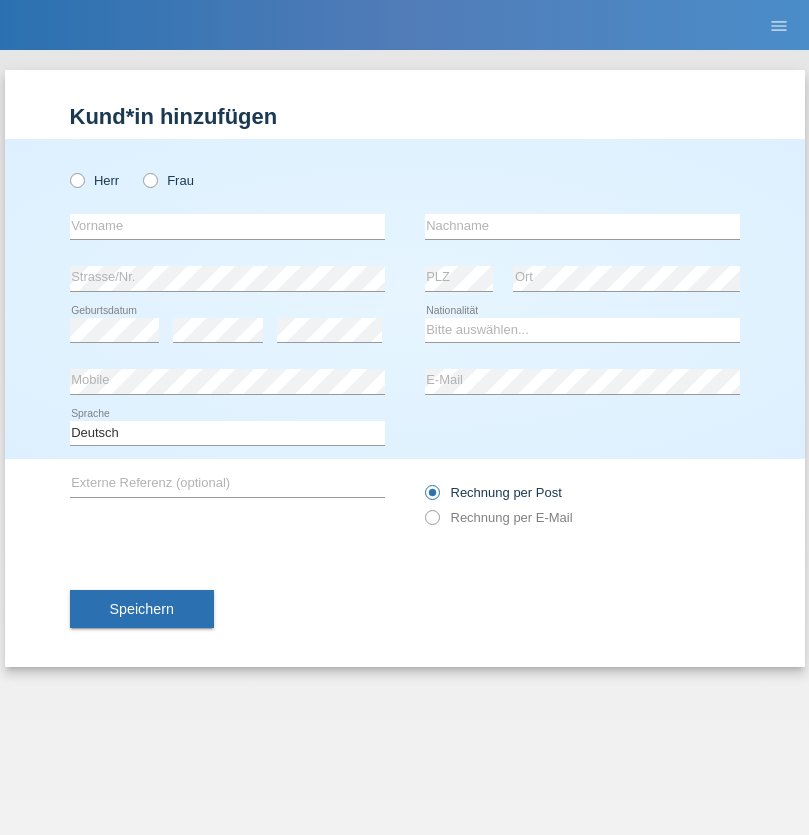 scroll, scrollTop: 0, scrollLeft: 0, axis: both 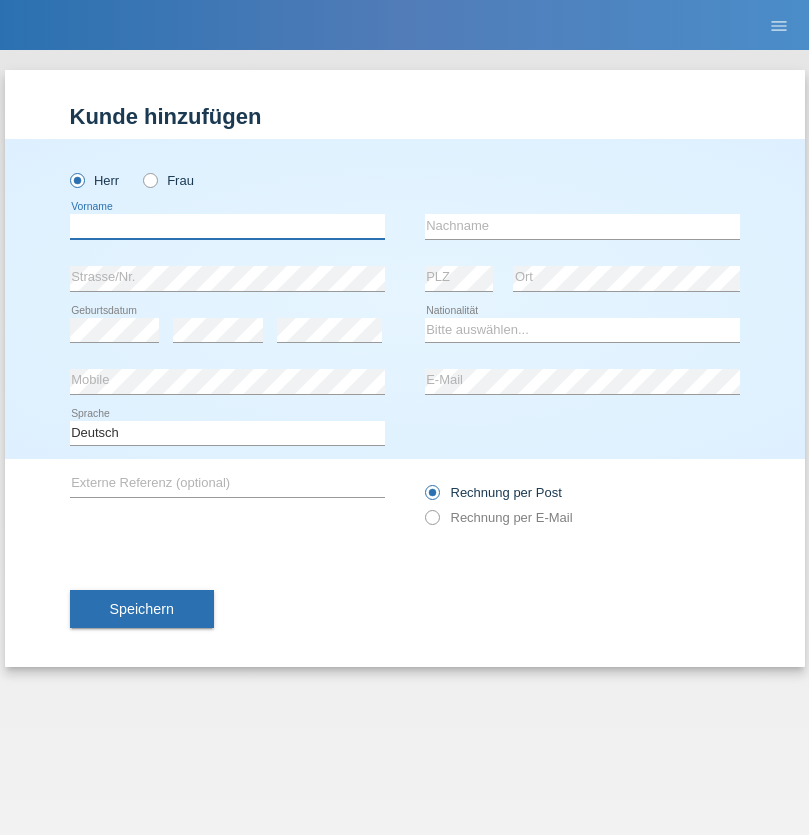 click at bounding box center (227, 226) 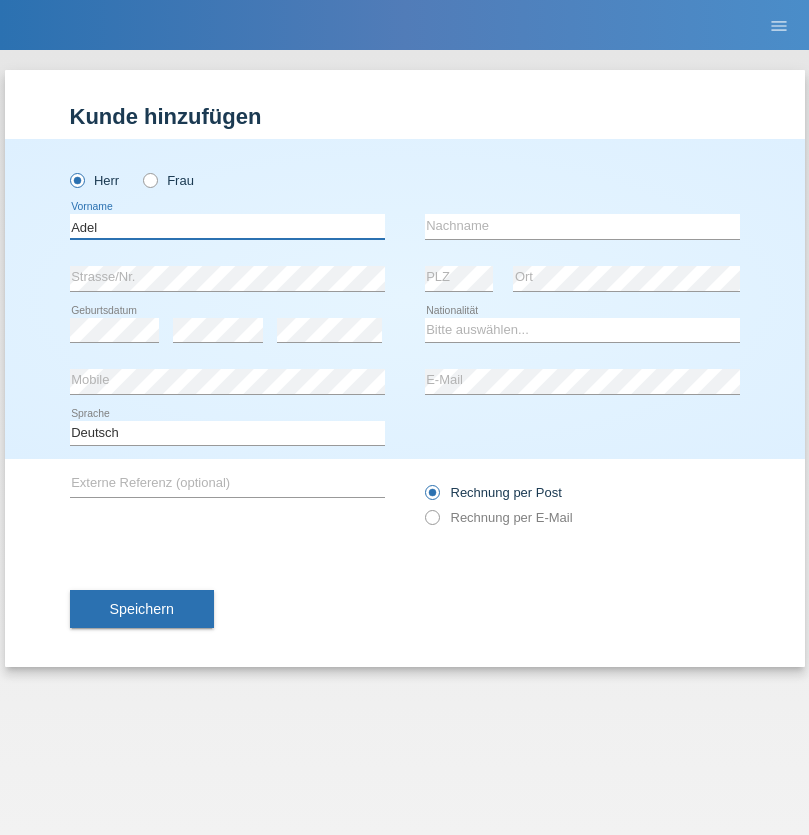 type on "Adel" 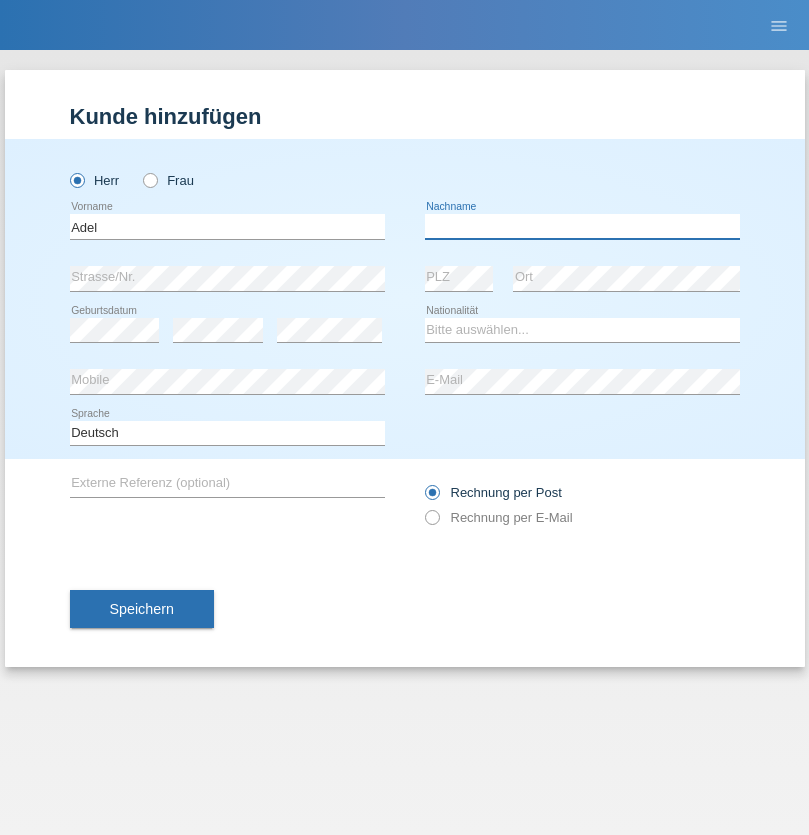 click at bounding box center (582, 226) 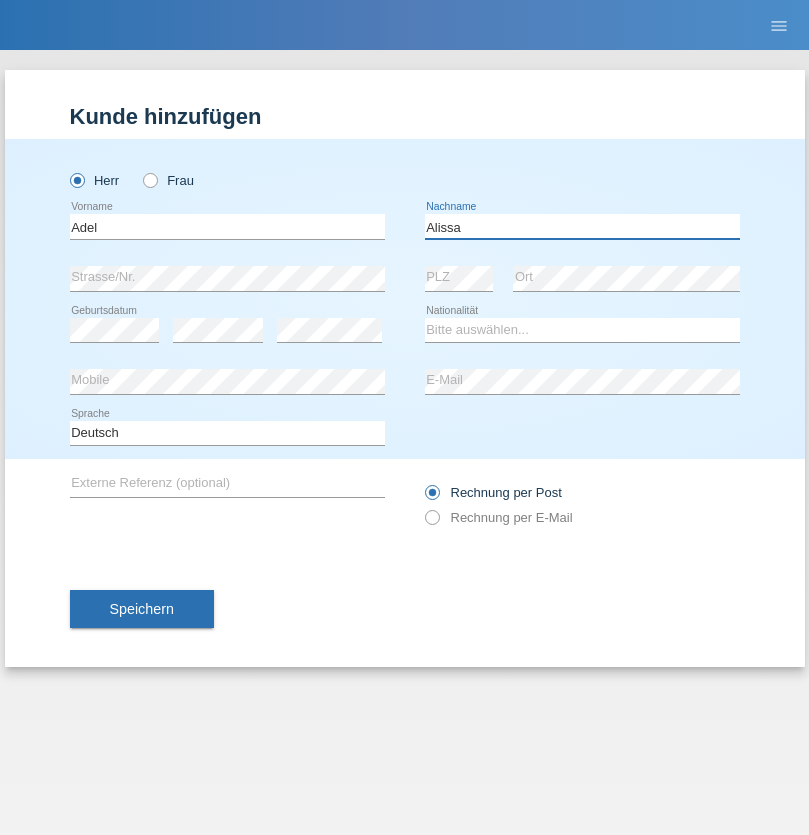 type on "Alissa" 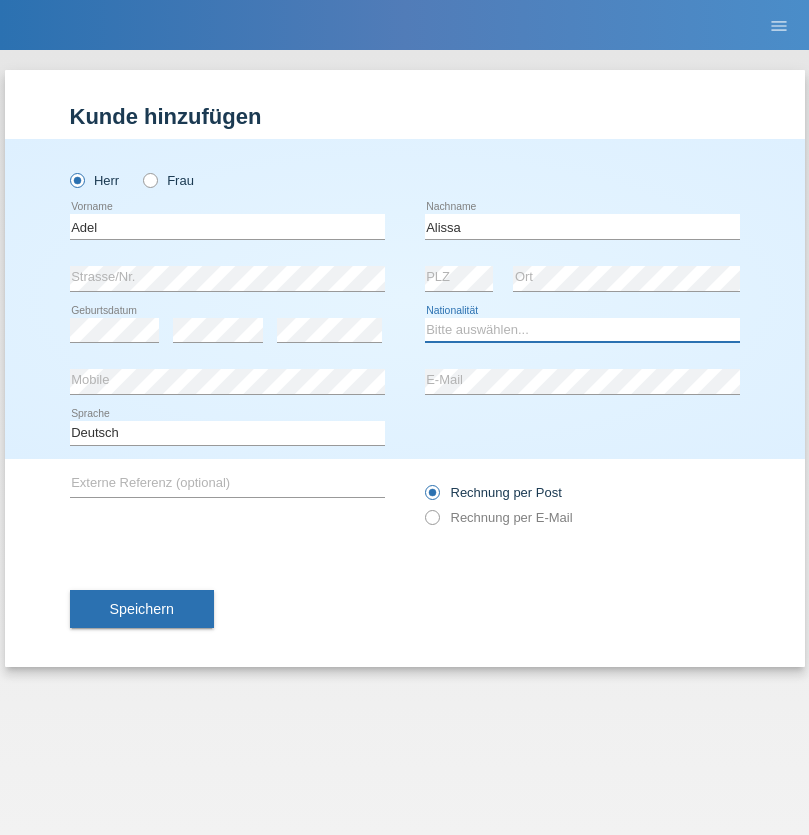 select on "SY" 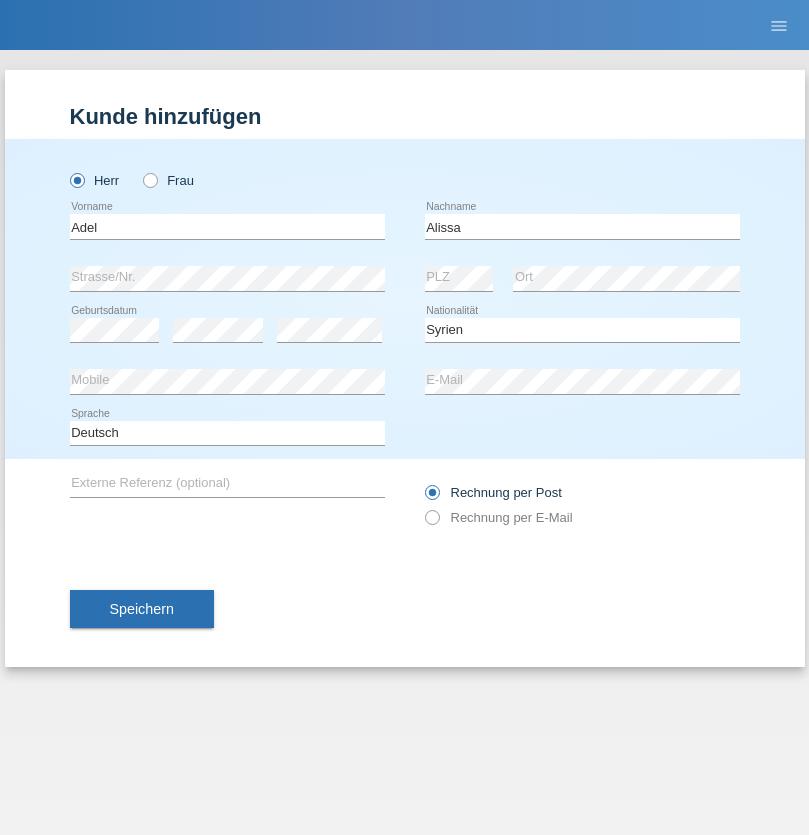 select on "C" 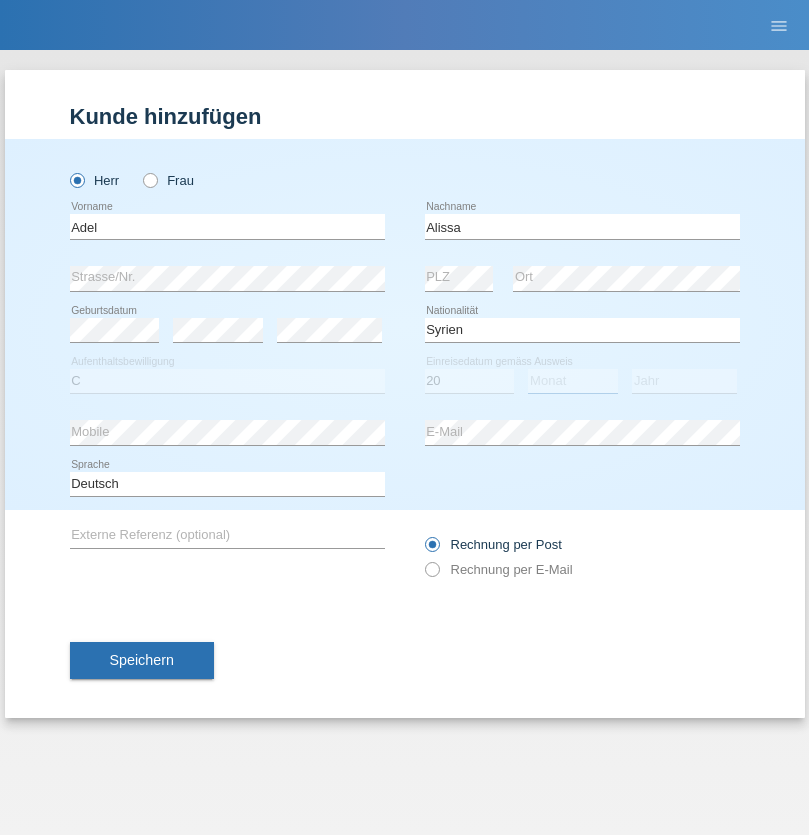 select on "09" 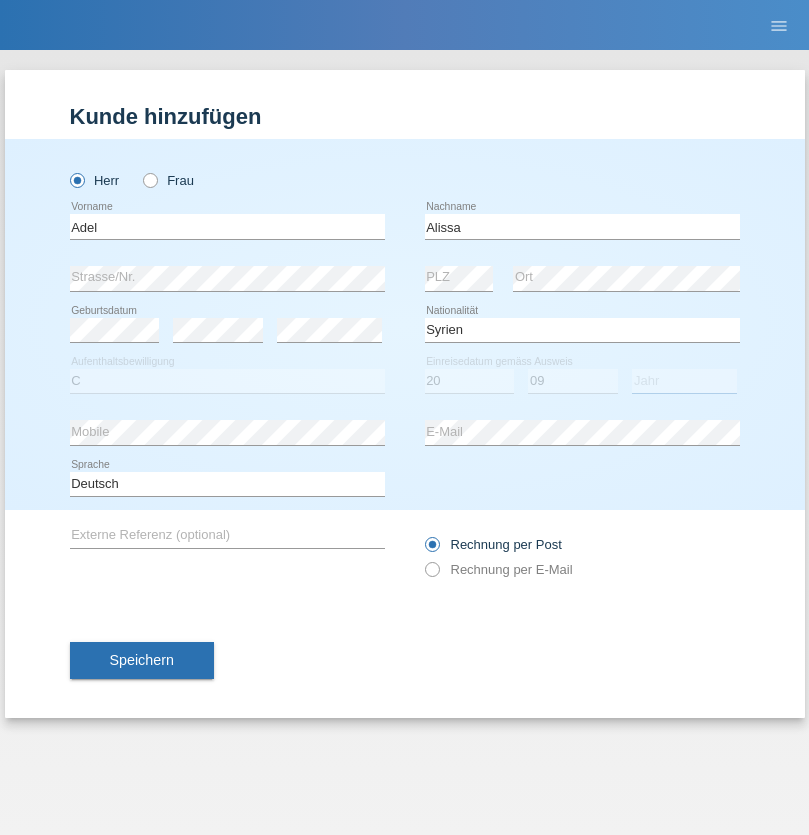 select on "2018" 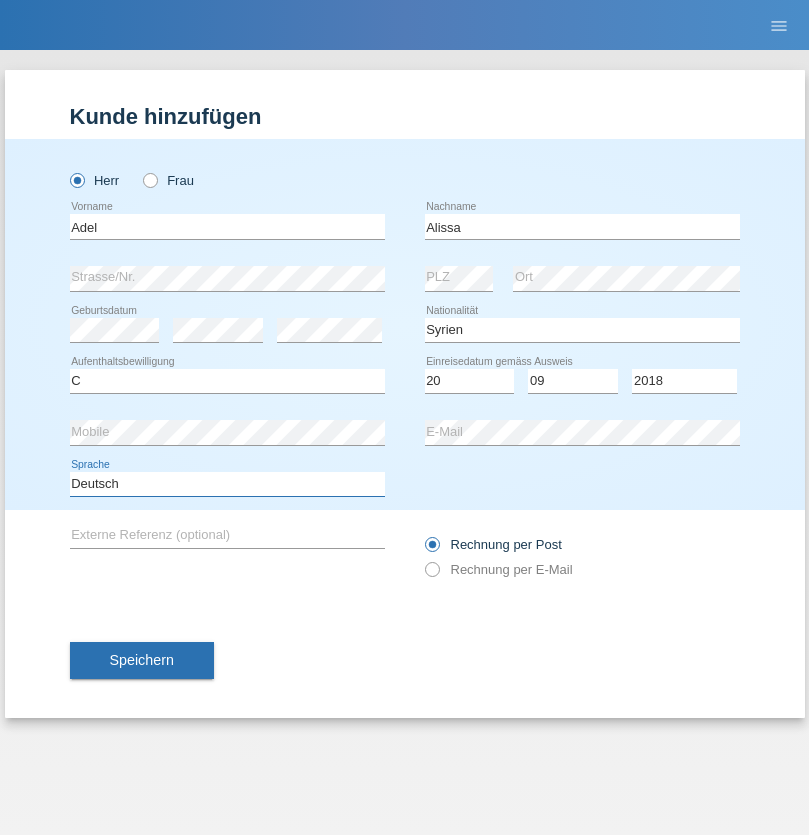 select on "en" 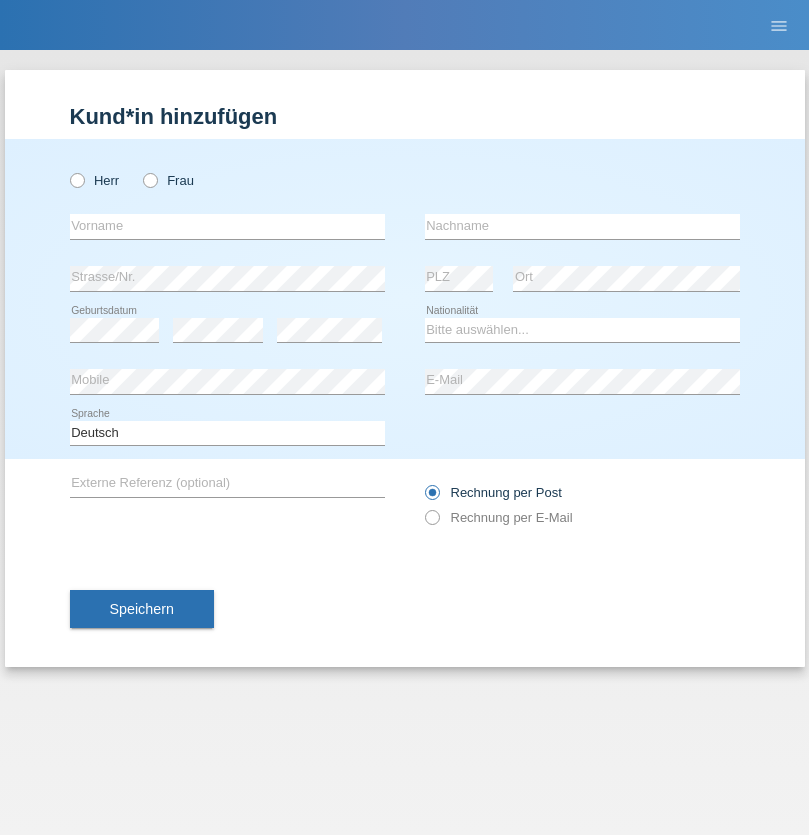 scroll, scrollTop: 0, scrollLeft: 0, axis: both 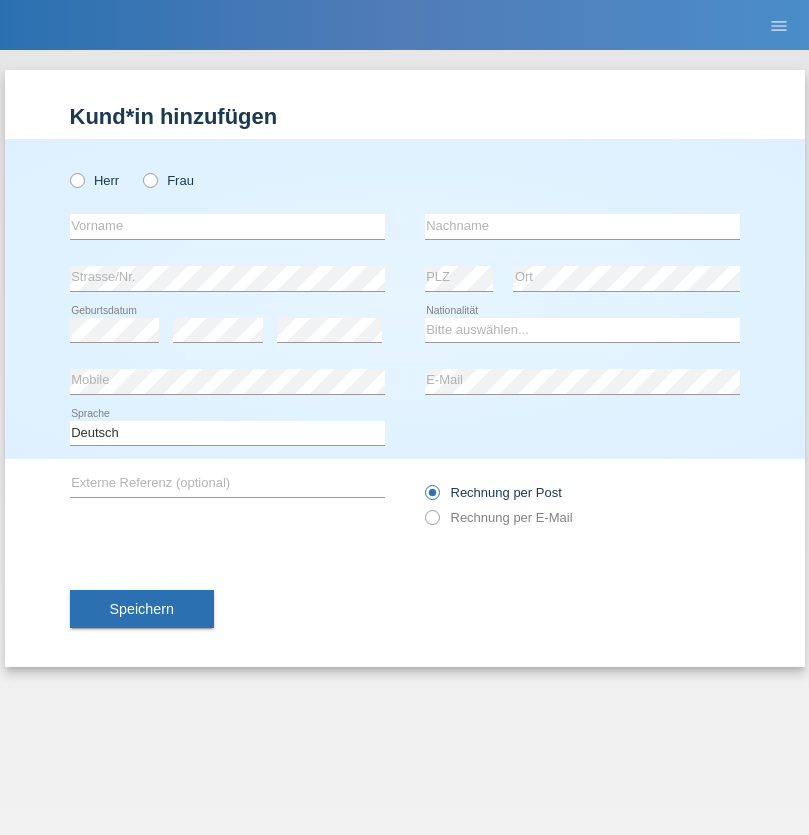 radio on "true" 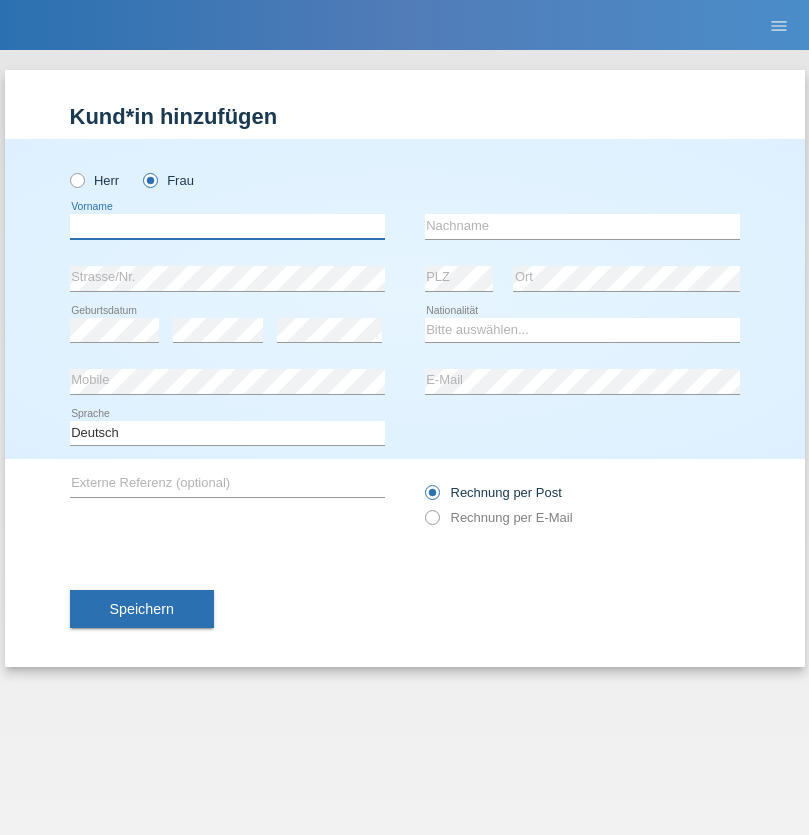 click at bounding box center [227, 226] 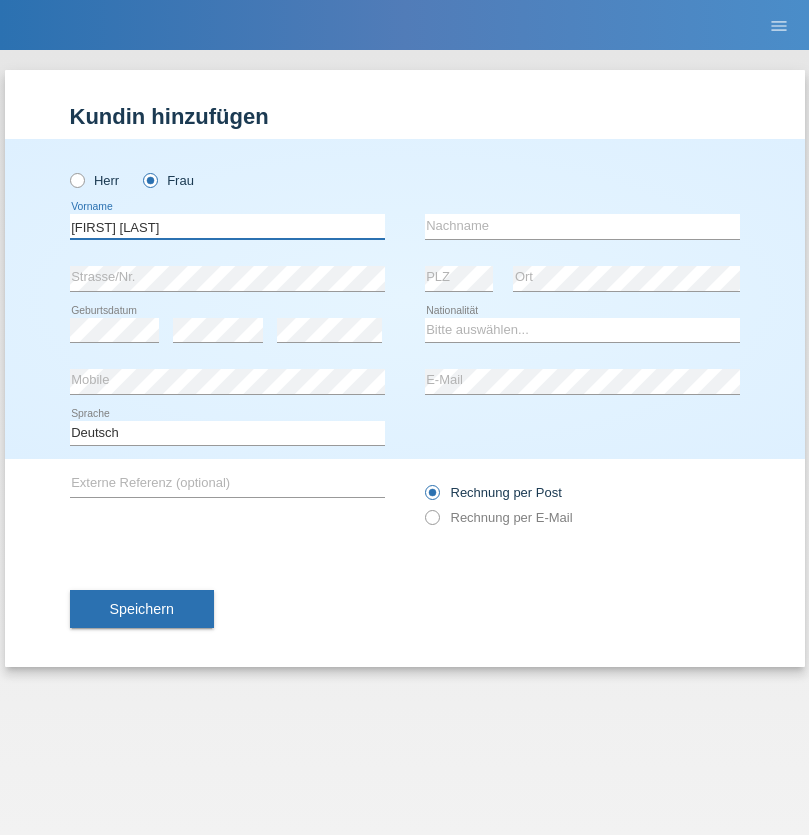 type on "[FIRST] [LAST]" 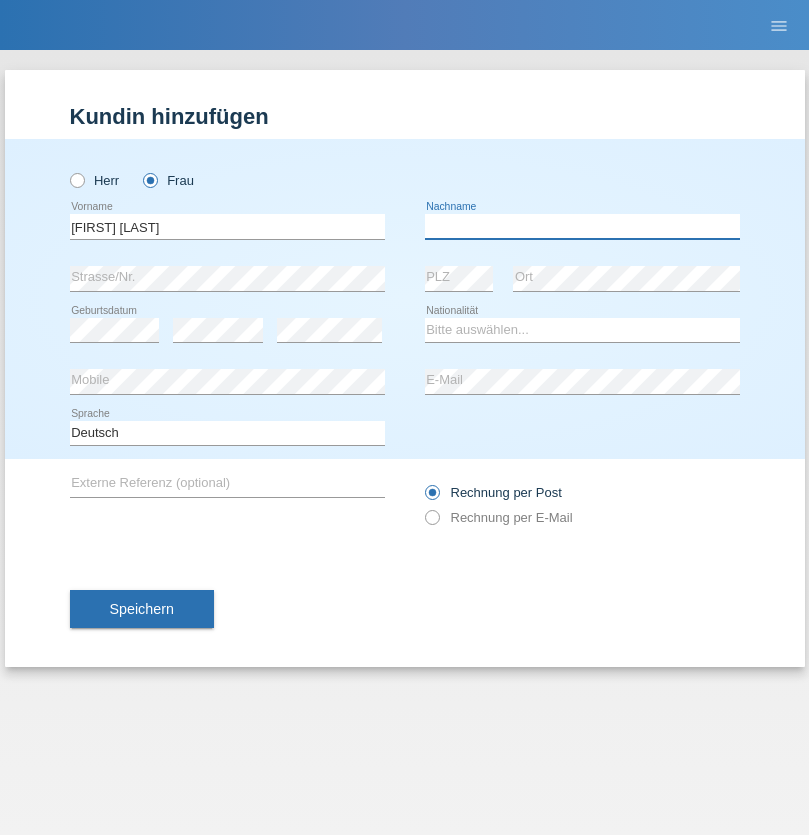 click at bounding box center [582, 226] 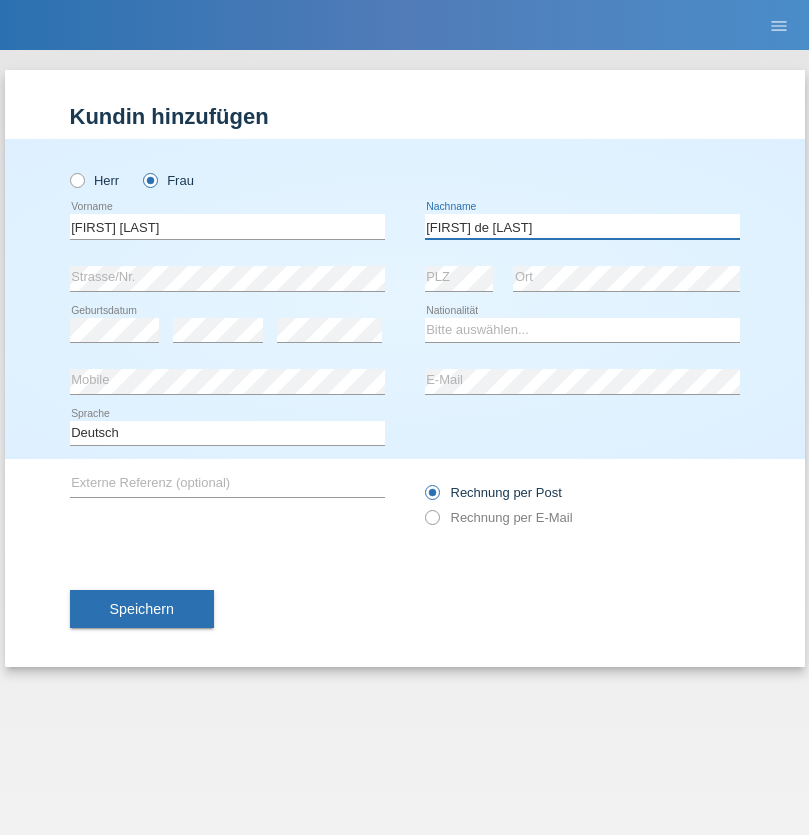 type on "[FIRST] de [LAST]" 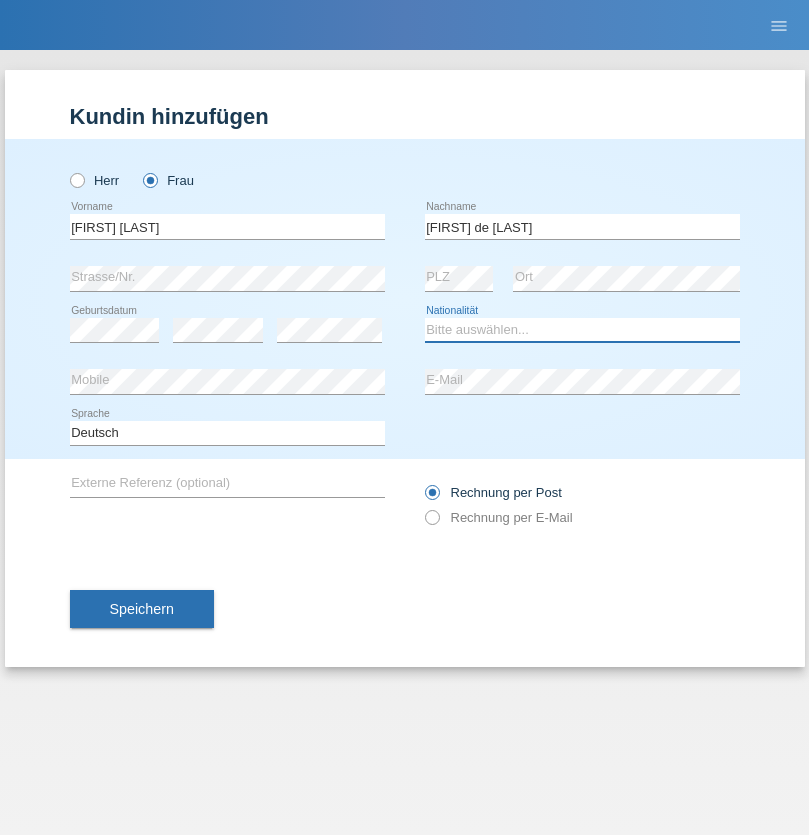 select on "CH" 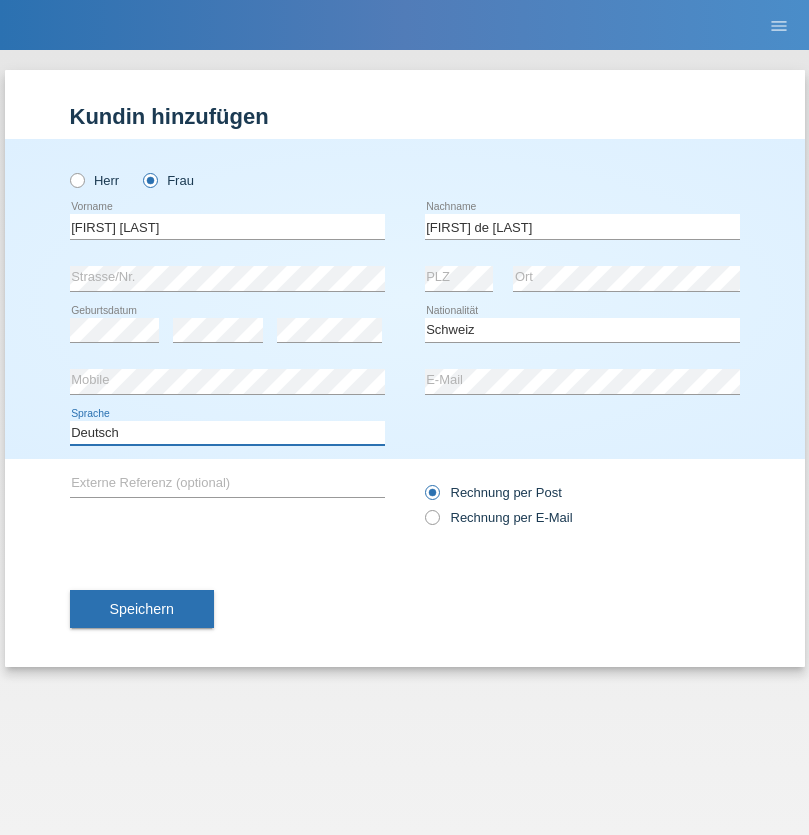 select on "en" 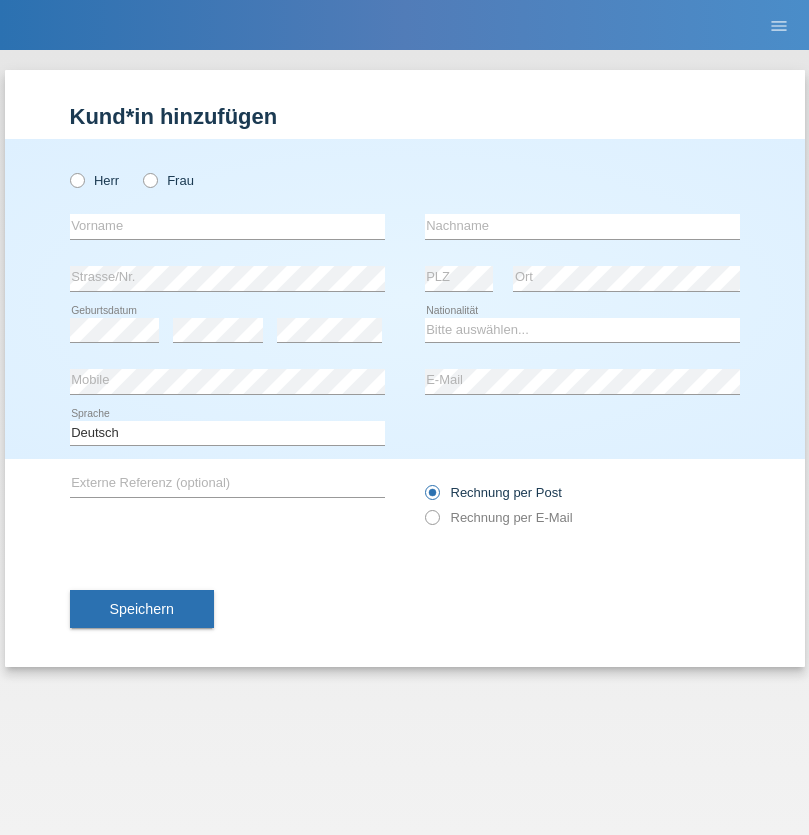 scroll, scrollTop: 0, scrollLeft: 0, axis: both 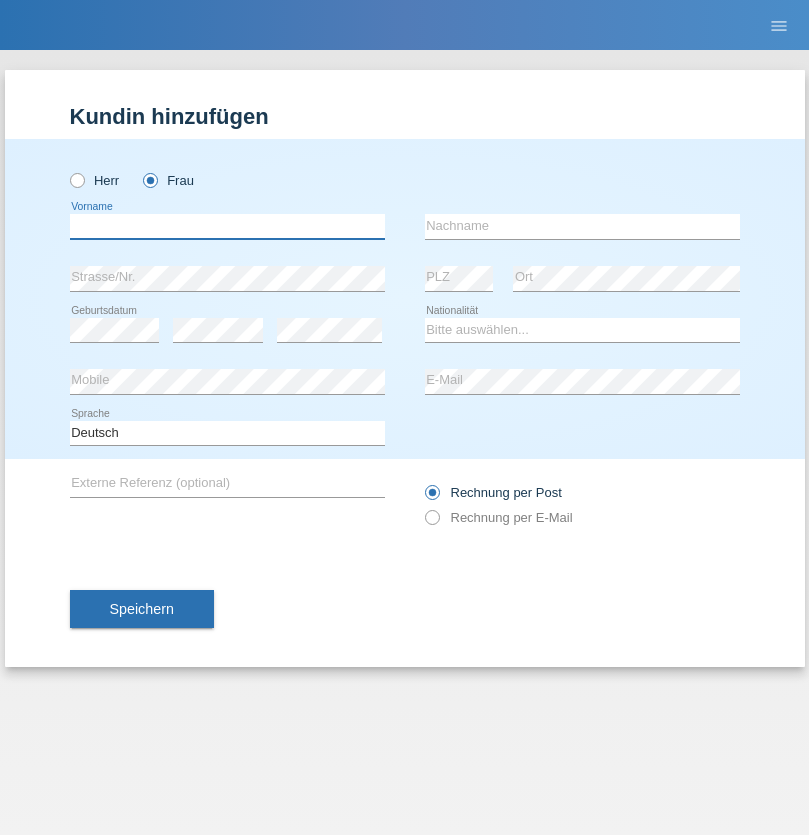 click at bounding box center (227, 226) 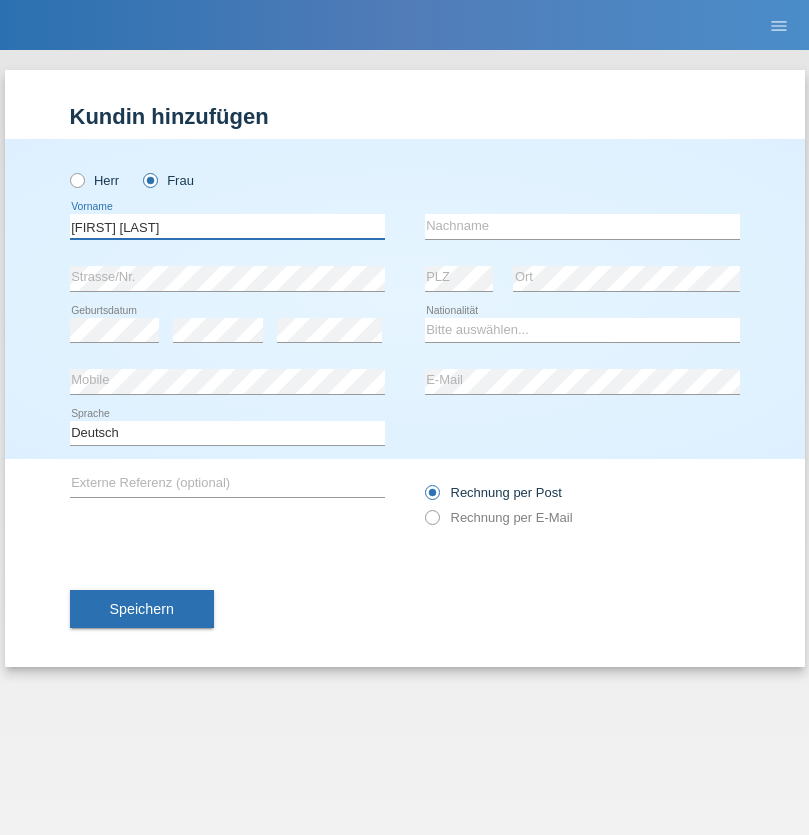 type on "[FIRST] [LAST]" 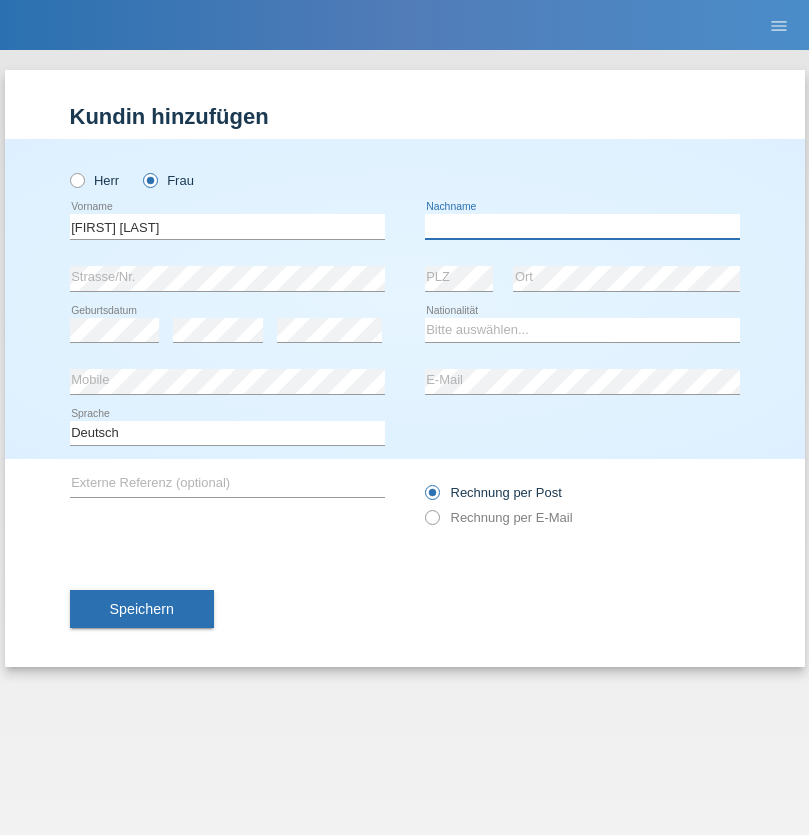 click at bounding box center (582, 226) 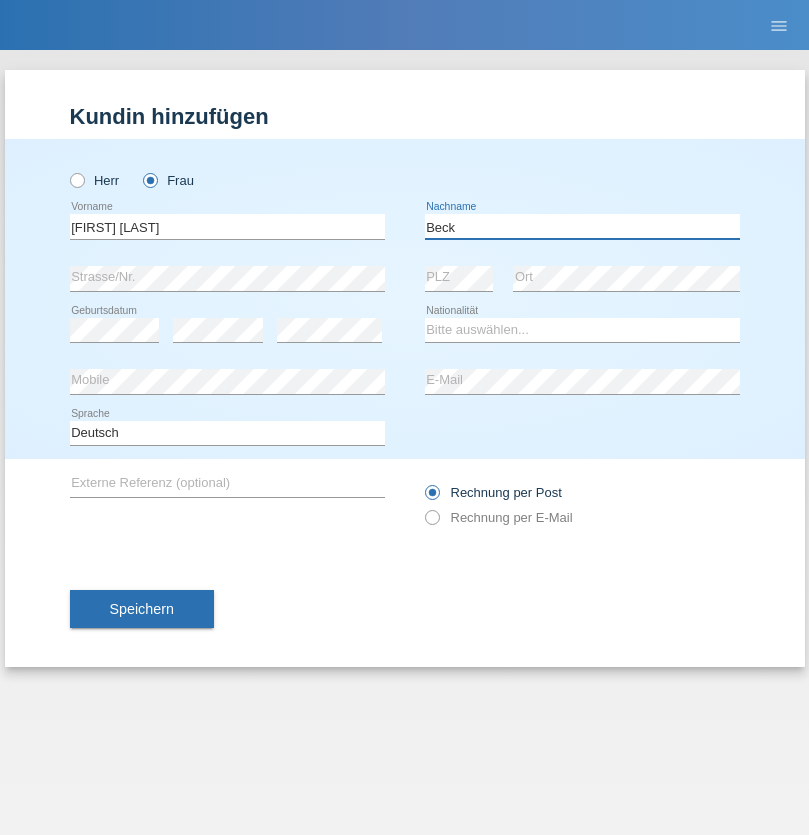 type on "Beck" 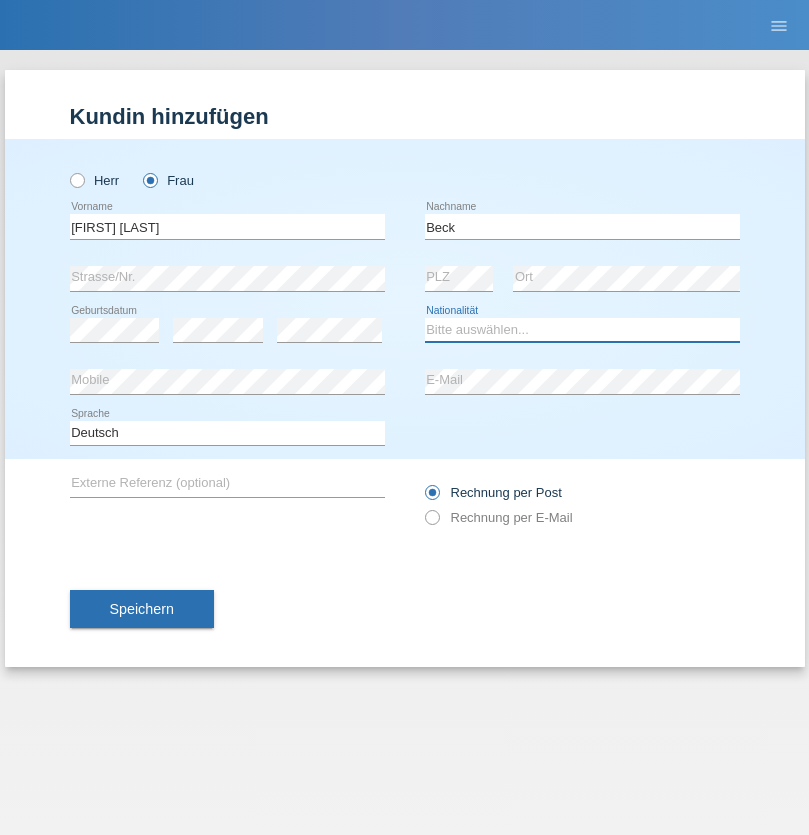 select on "CH" 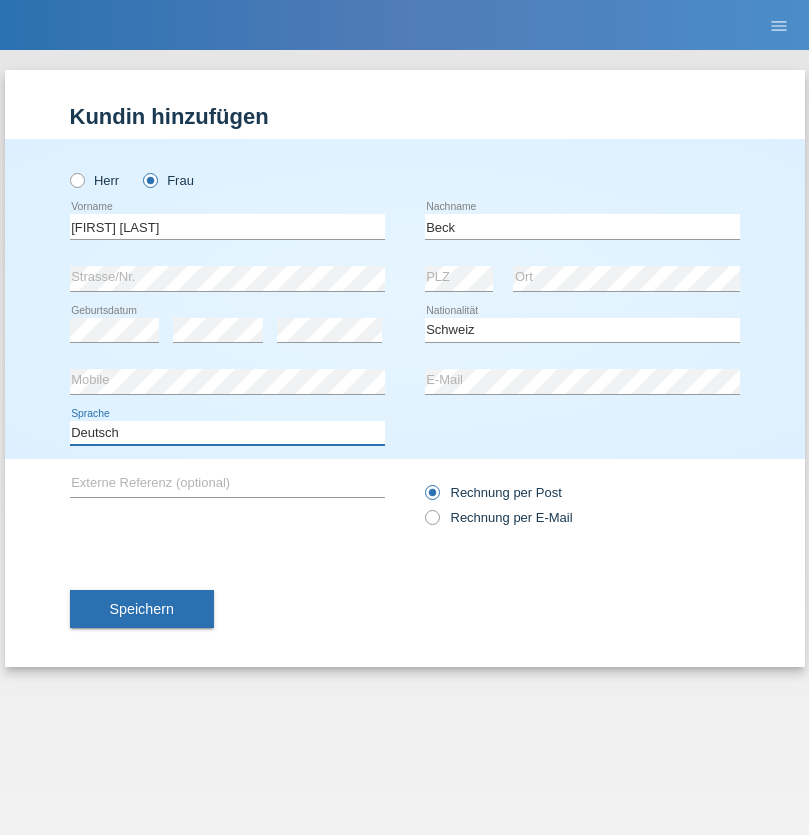 select on "en" 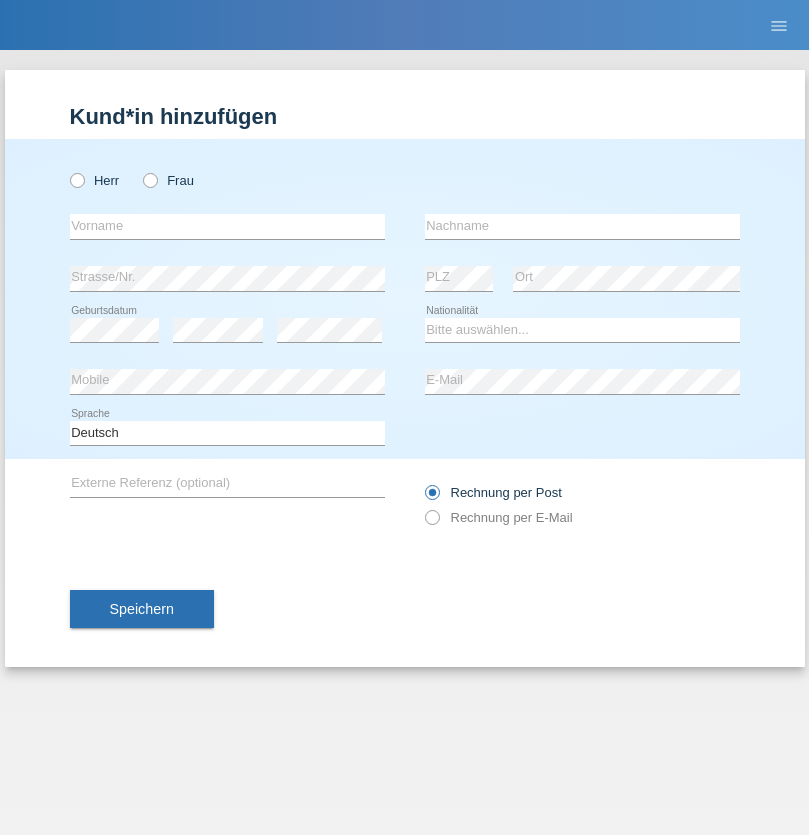 scroll, scrollTop: 0, scrollLeft: 0, axis: both 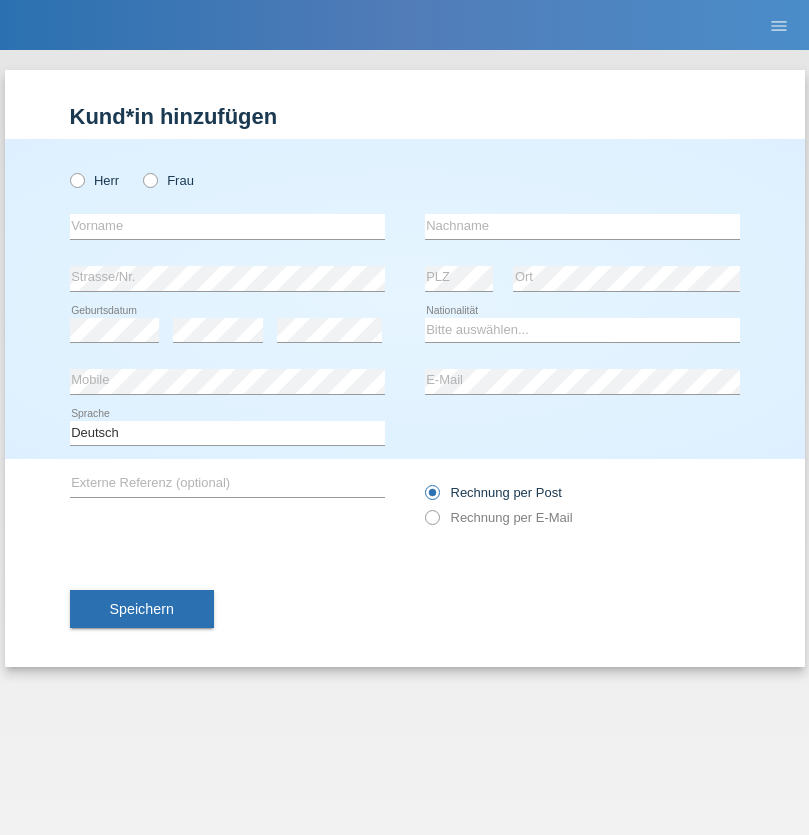 radio on "true" 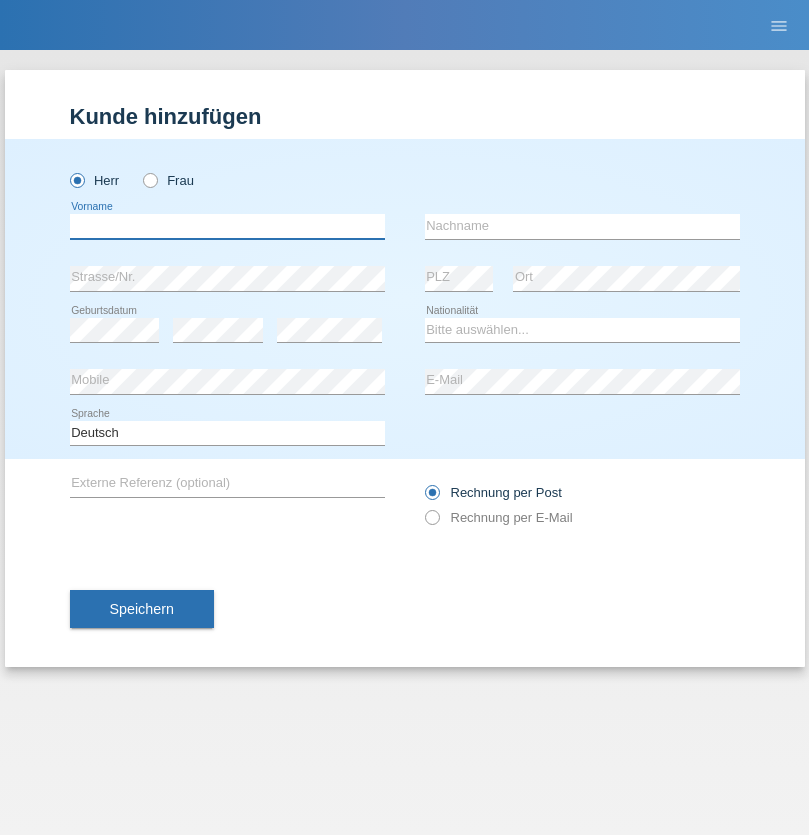 click at bounding box center (227, 226) 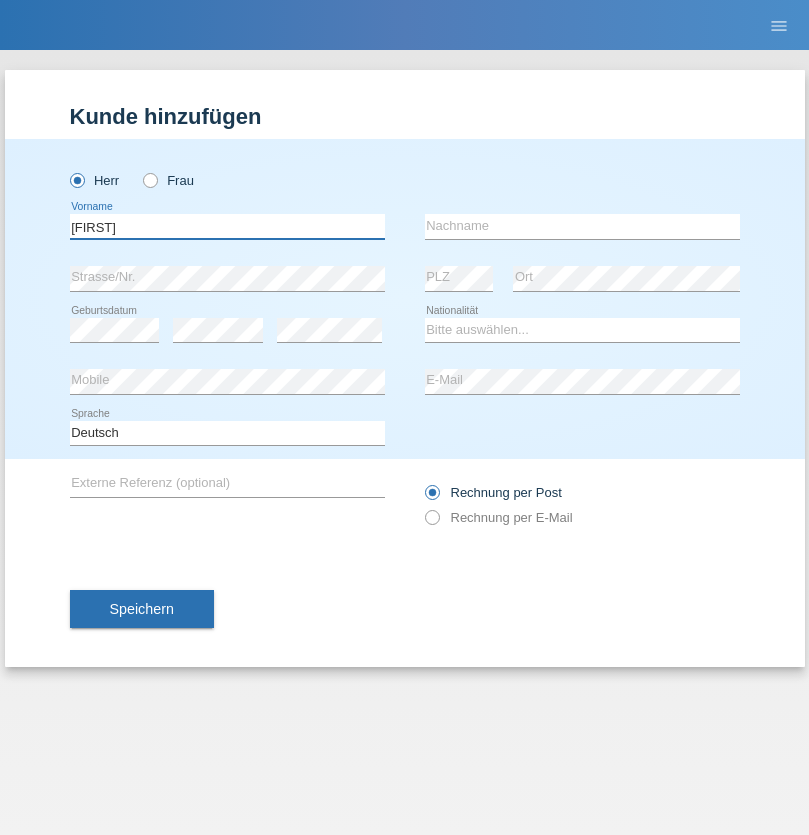 type on "[FIRST]" 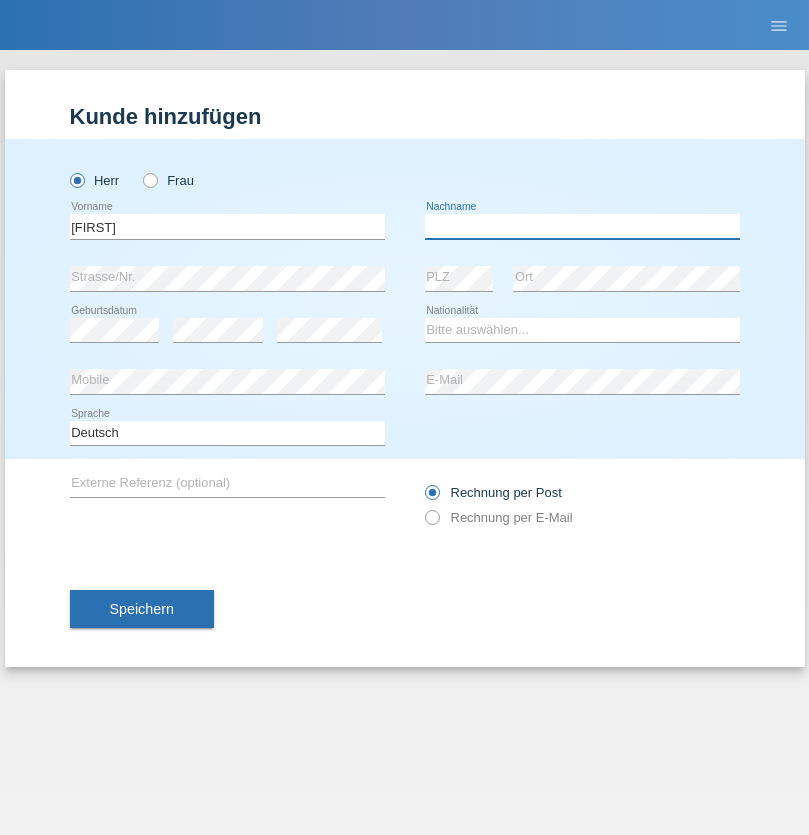 click at bounding box center [582, 226] 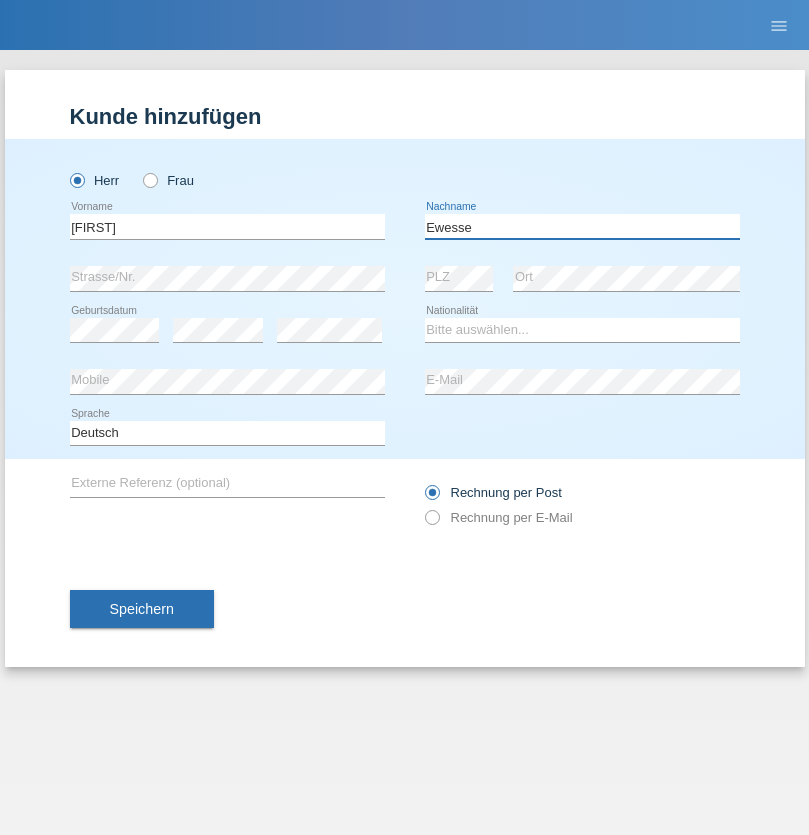 type on "Ewesse" 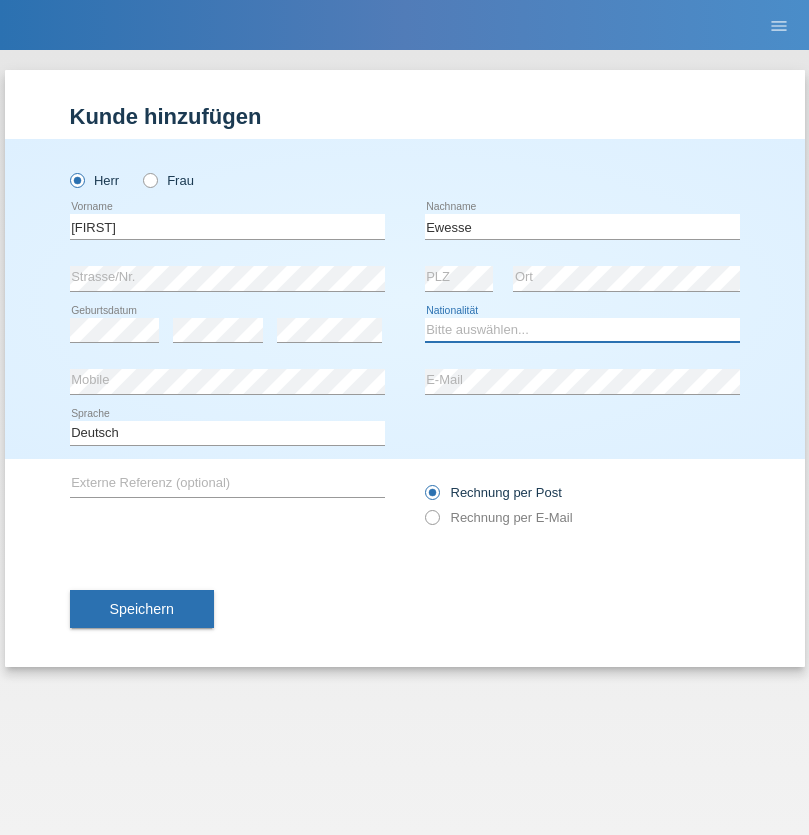 select on "FR" 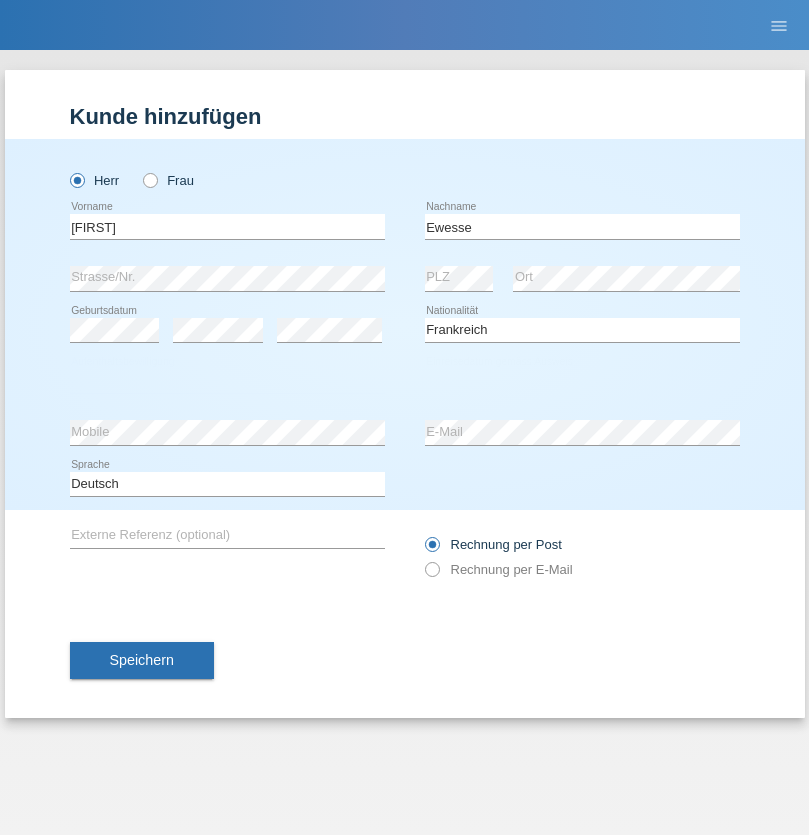 select on "C" 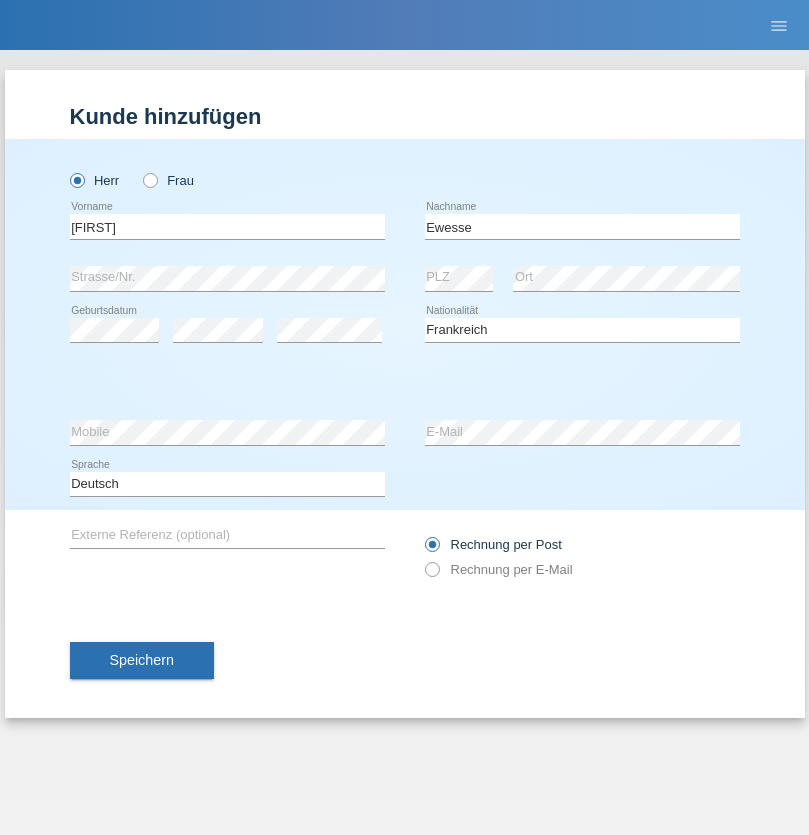 select on "24" 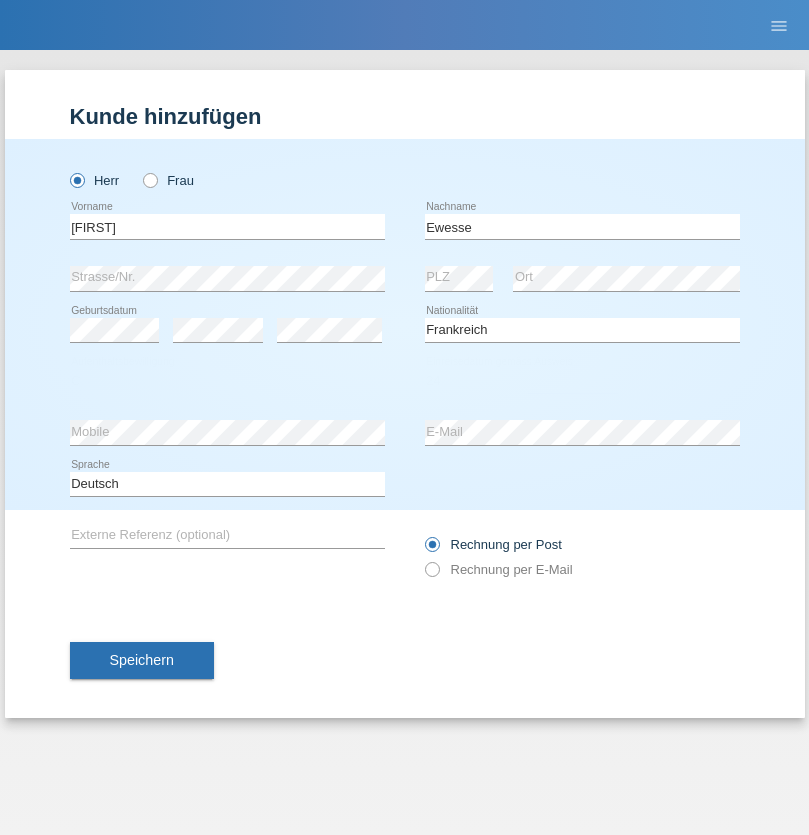 select on "12" 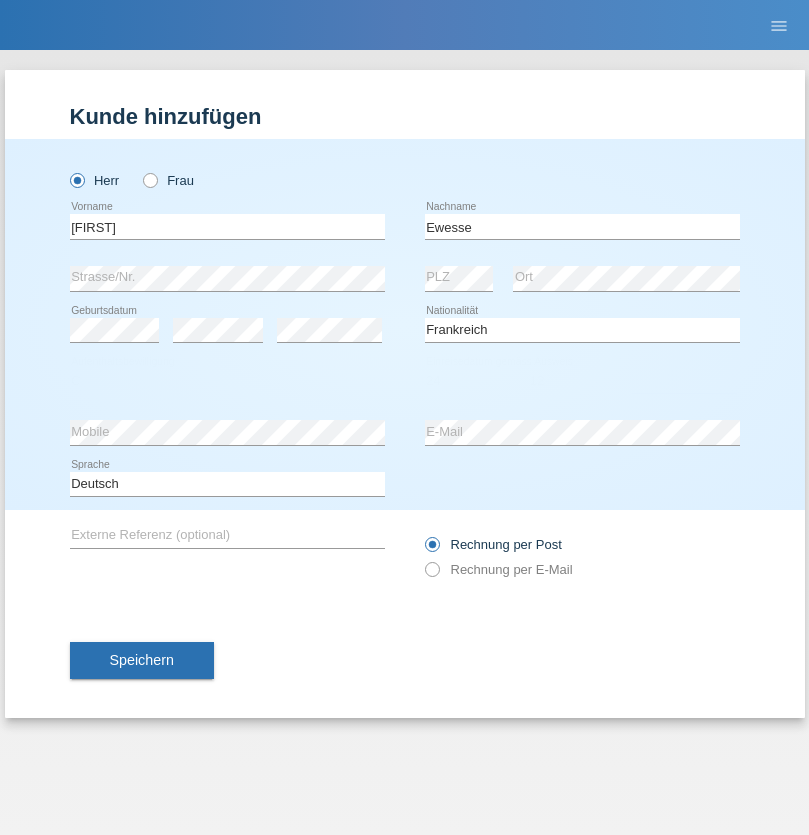 select on "1926" 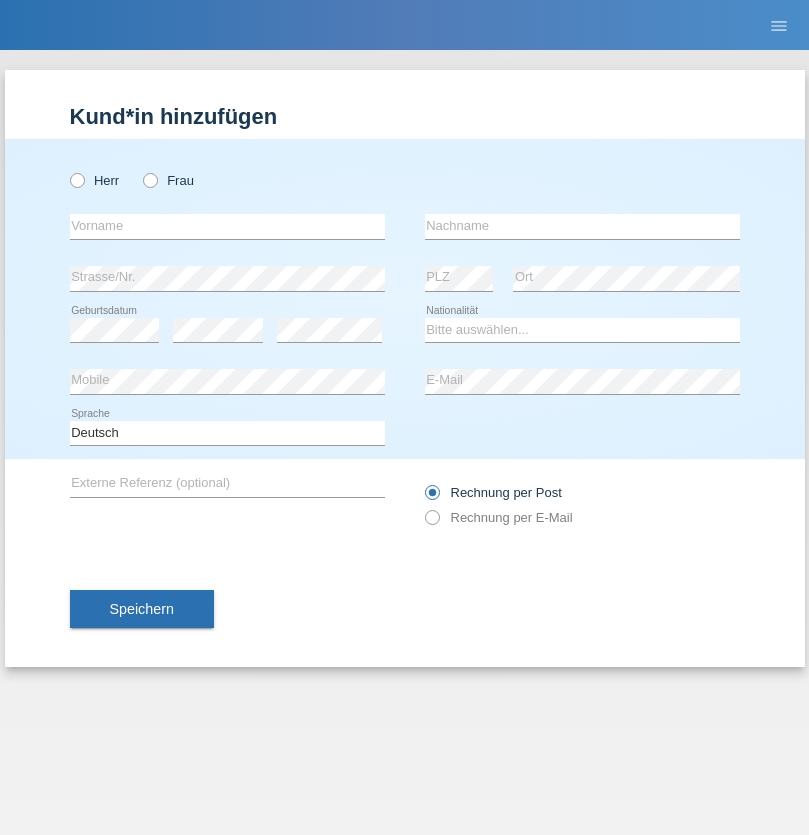 scroll, scrollTop: 0, scrollLeft: 0, axis: both 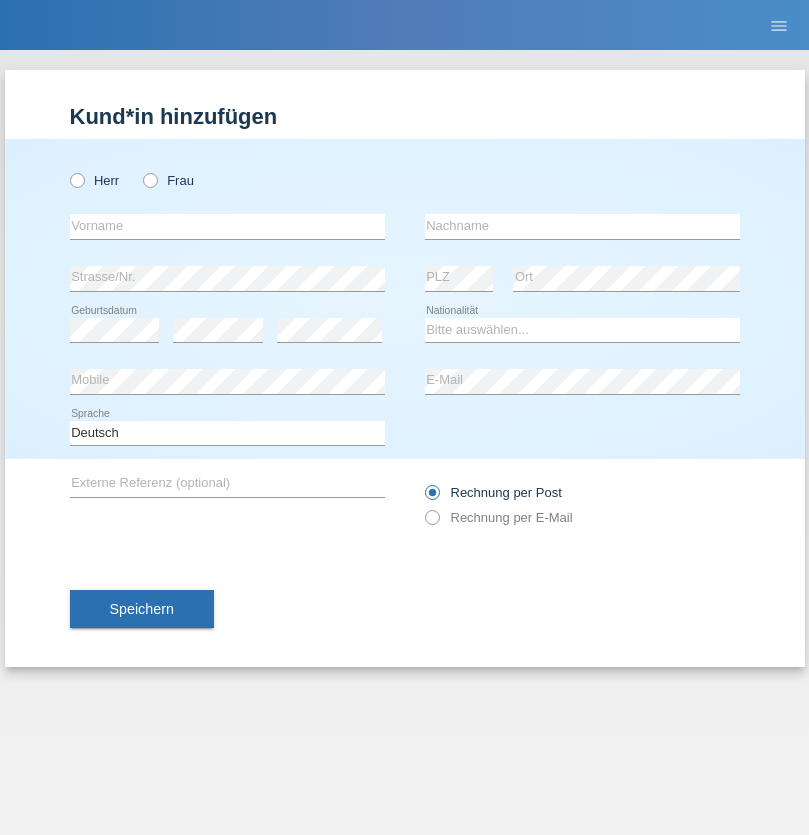radio on "true" 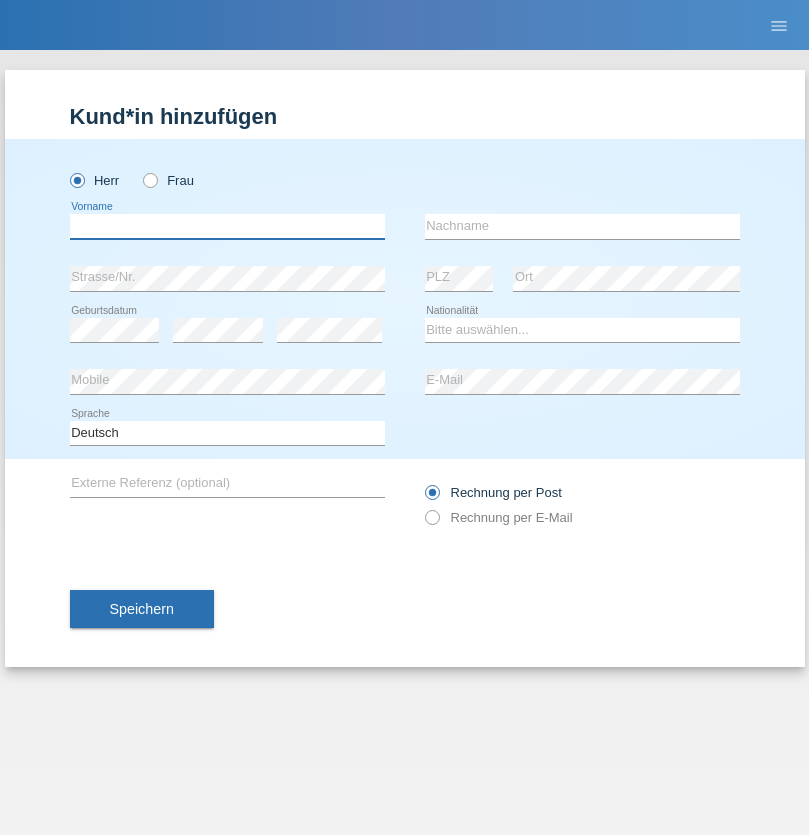 click at bounding box center [227, 226] 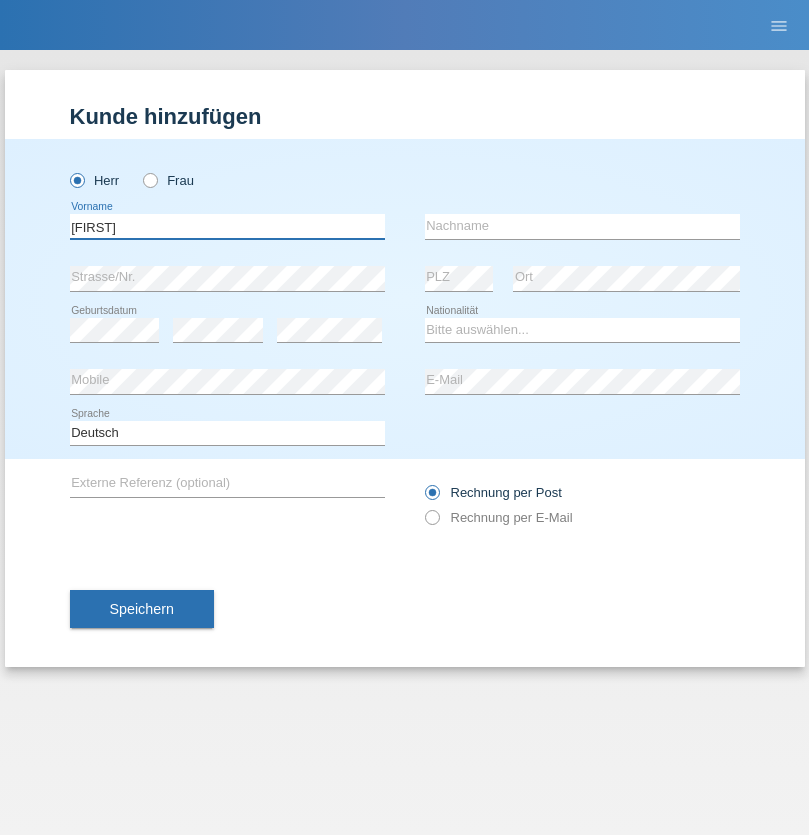type on "Mehmet" 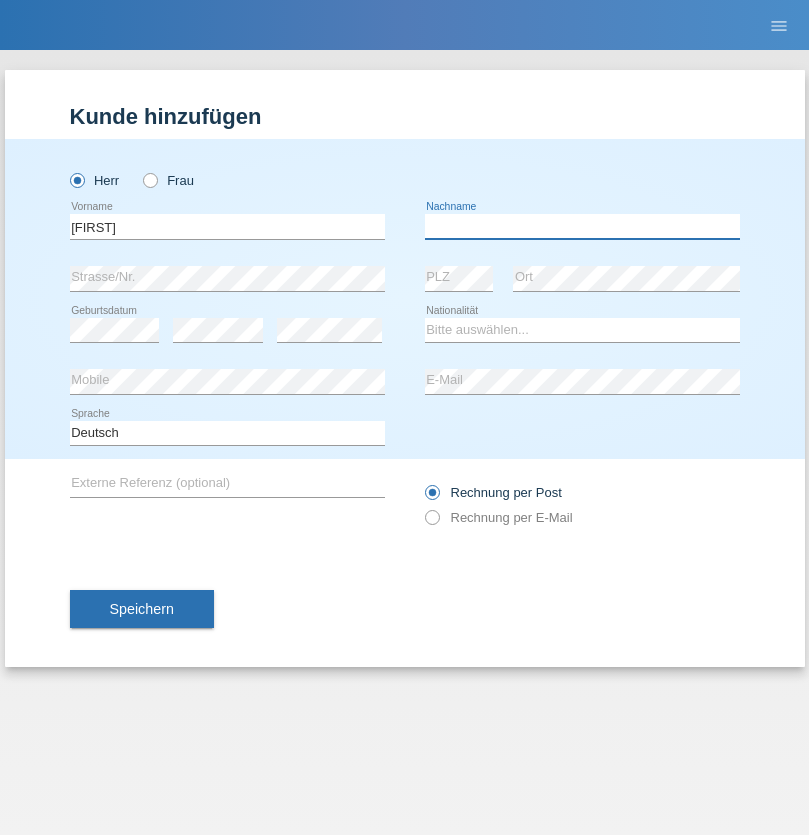 click at bounding box center [582, 226] 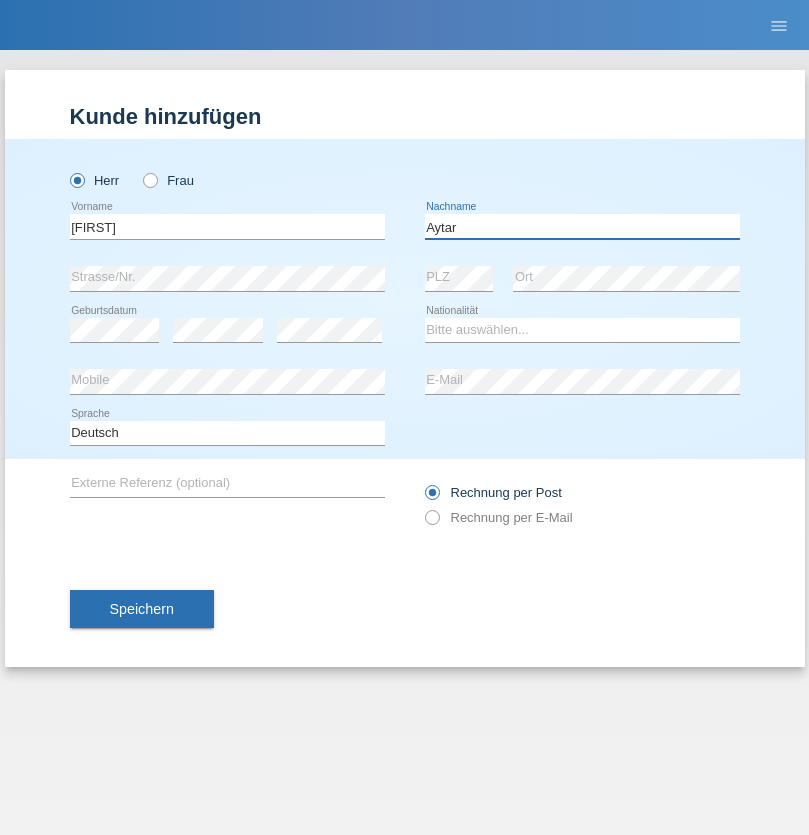 type on "Aytar" 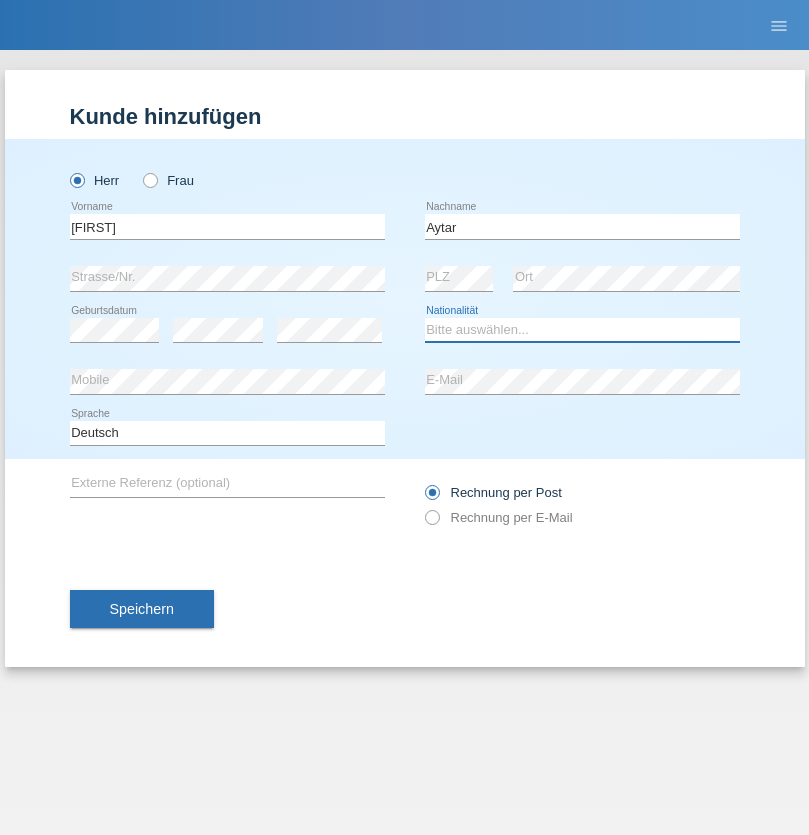 select on "CH" 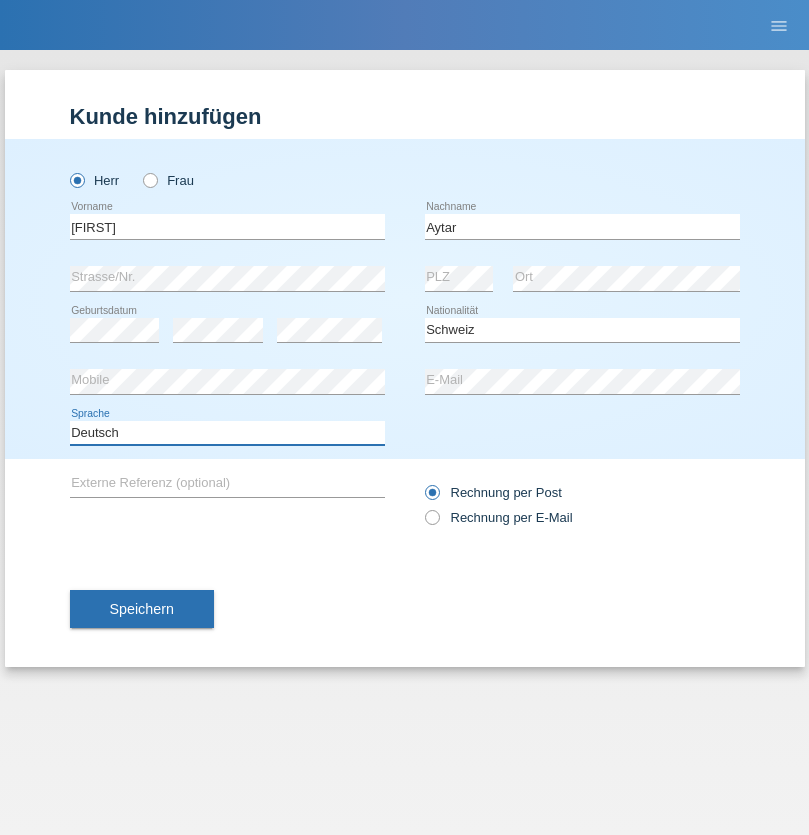 select on "en" 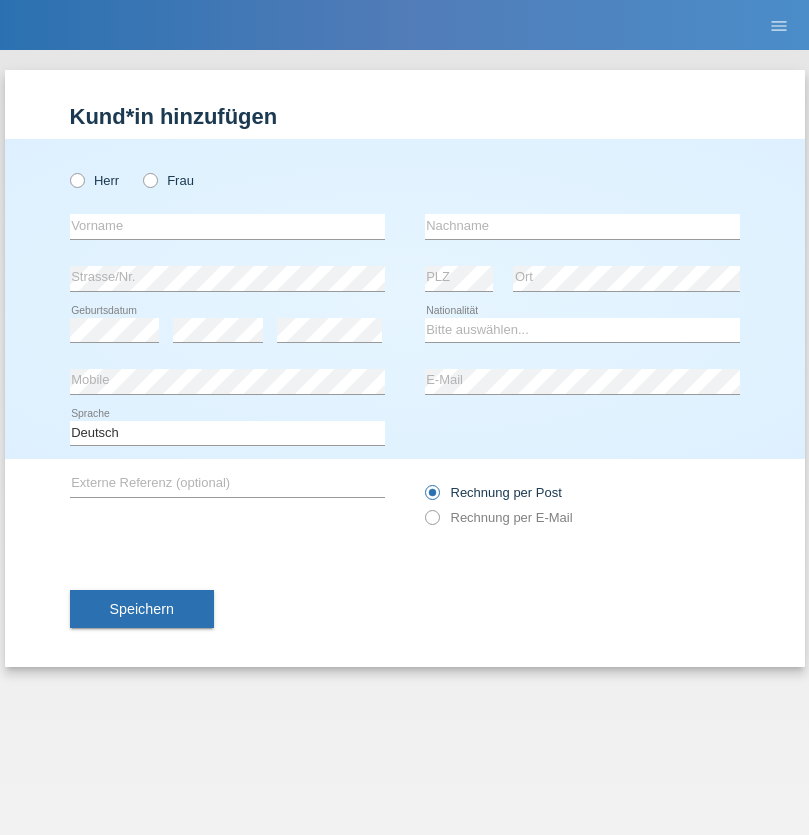 scroll, scrollTop: 0, scrollLeft: 0, axis: both 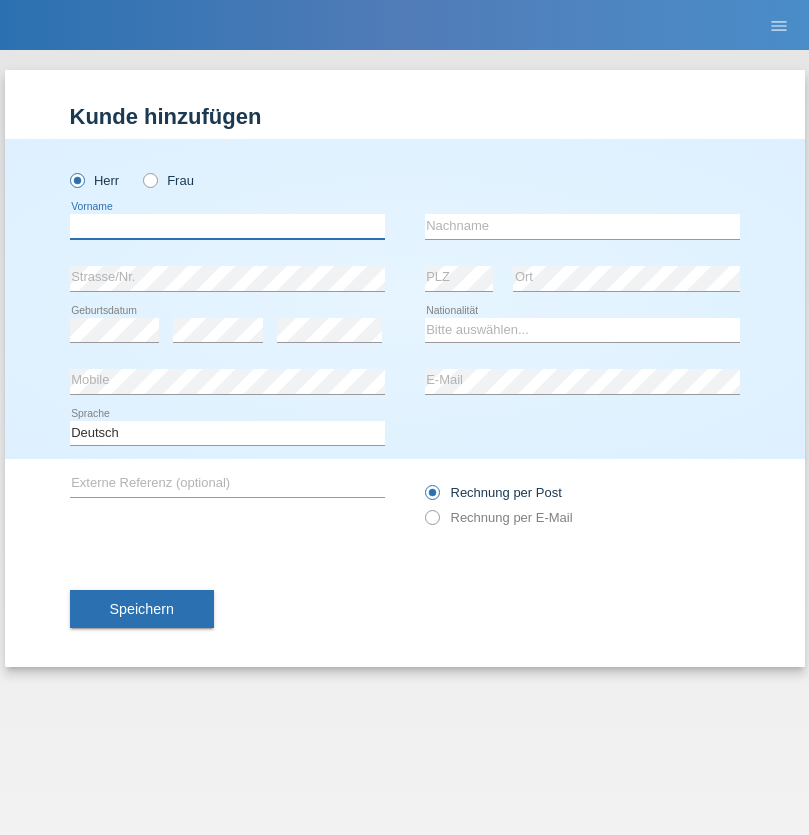 click at bounding box center (227, 226) 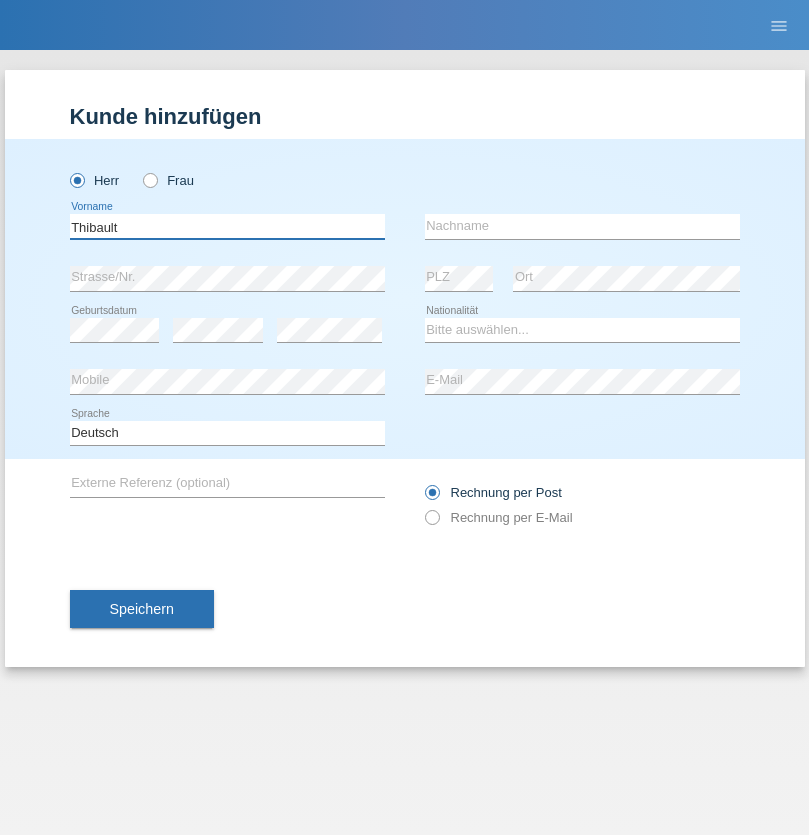type on "Thibault" 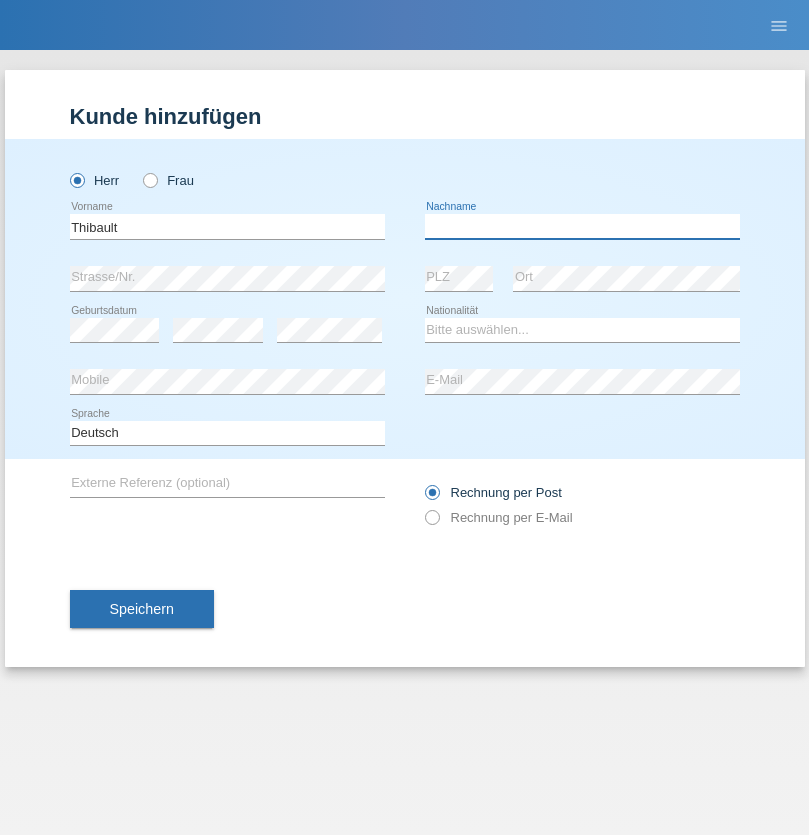 click at bounding box center [582, 226] 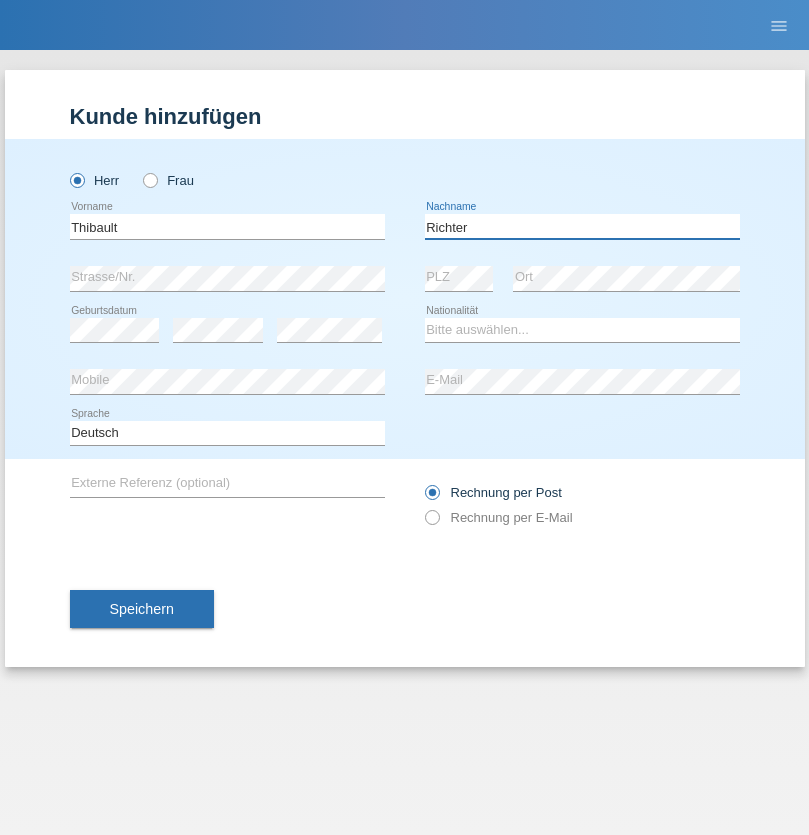 type on "Richter" 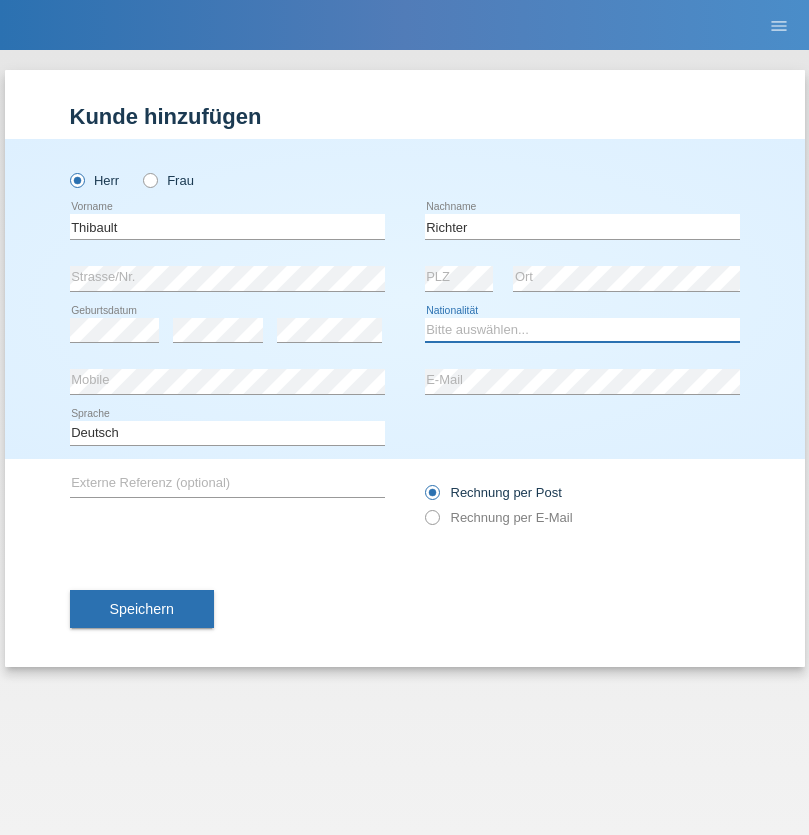 select on "CH" 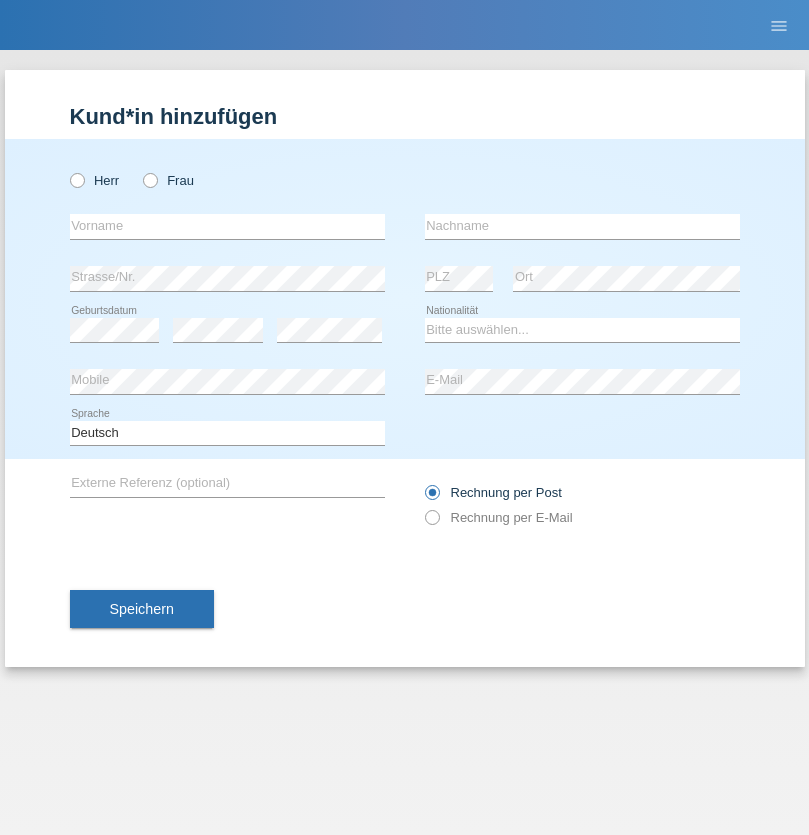 scroll, scrollTop: 0, scrollLeft: 0, axis: both 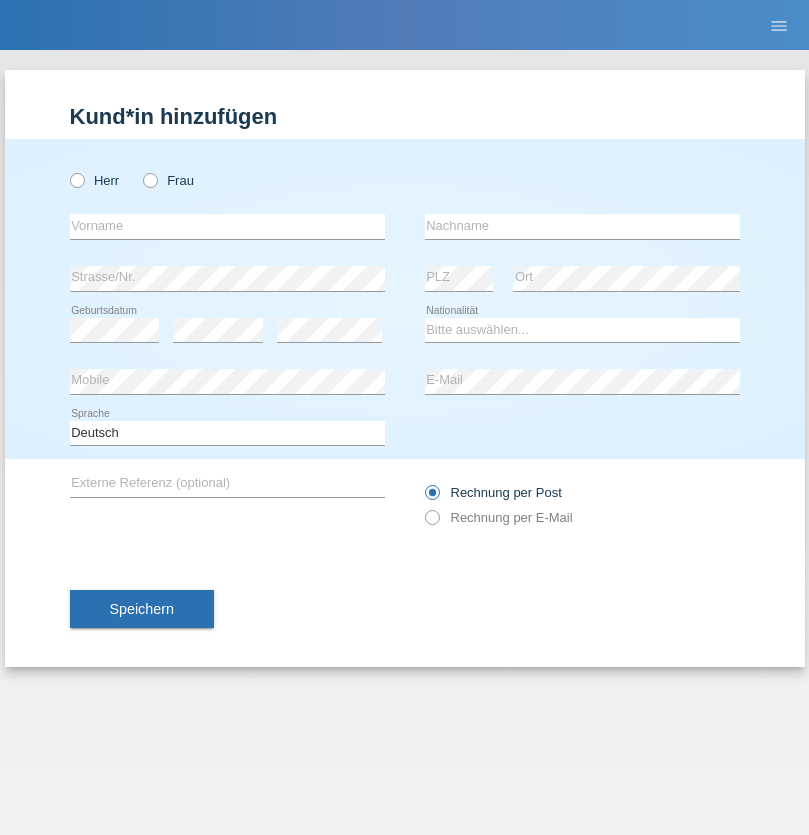 radio on "true" 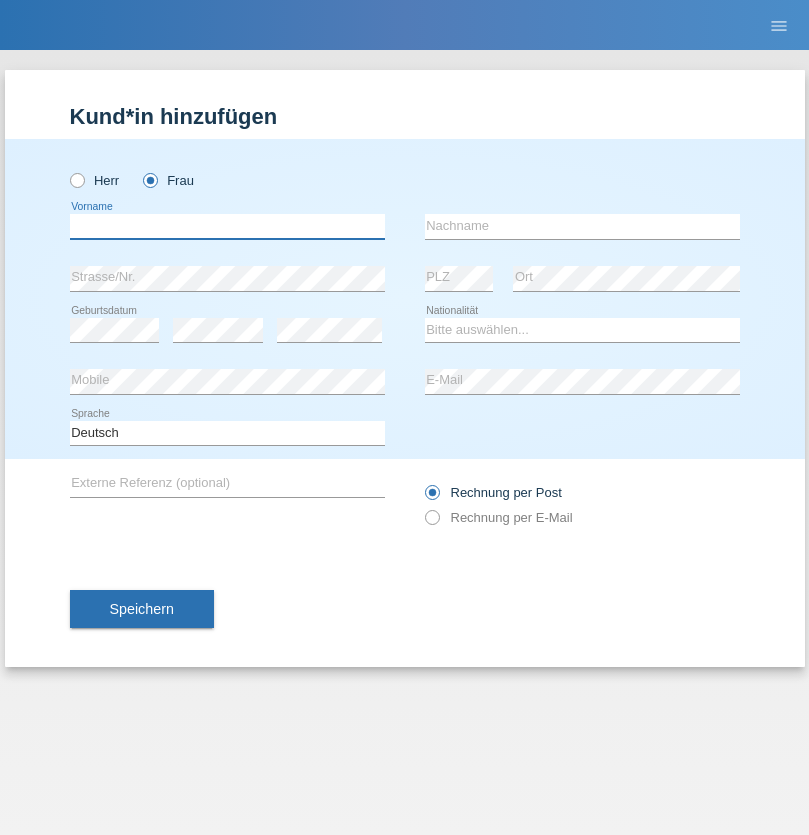 click at bounding box center [227, 226] 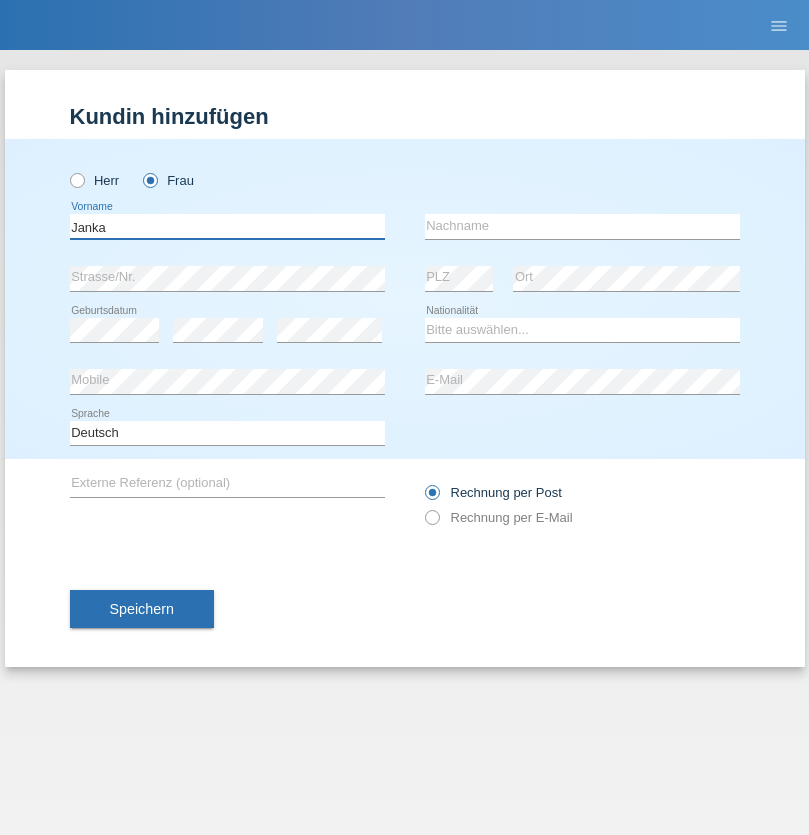 type on "Janka" 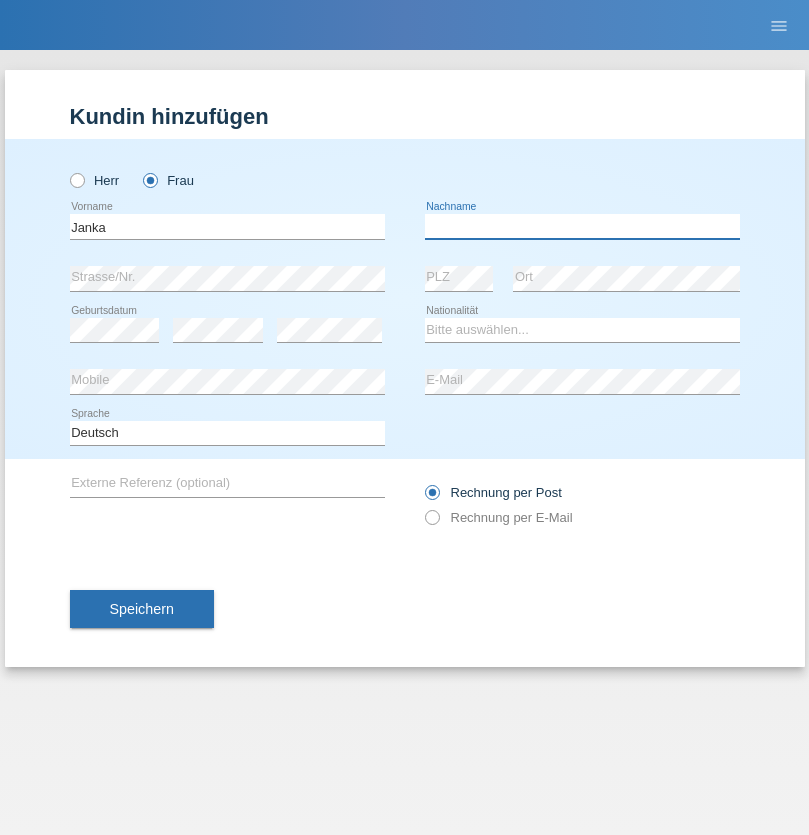 click at bounding box center (582, 226) 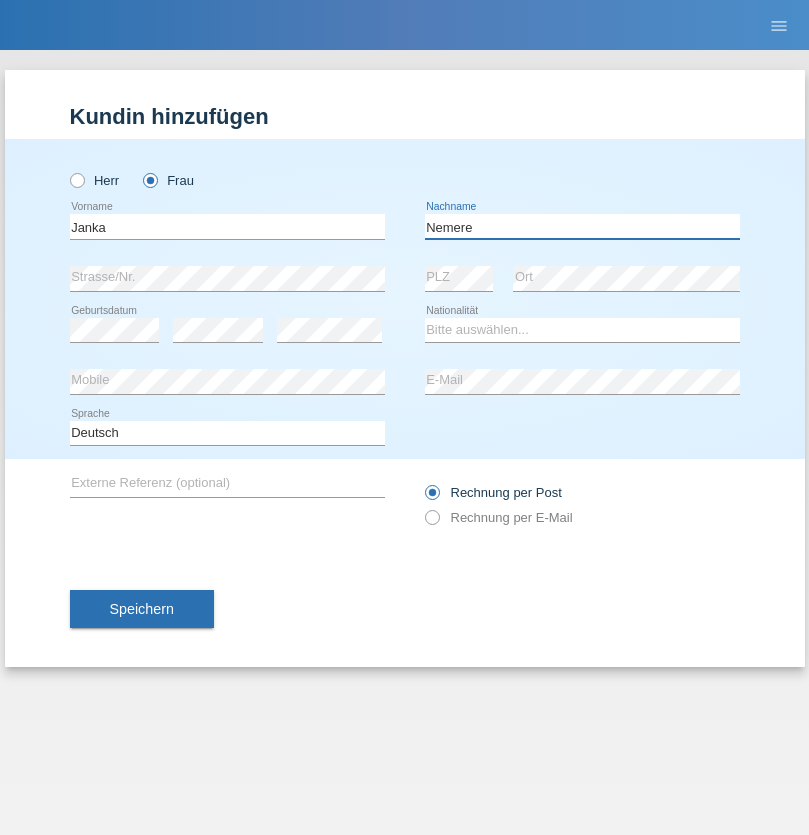 type on "Nemere" 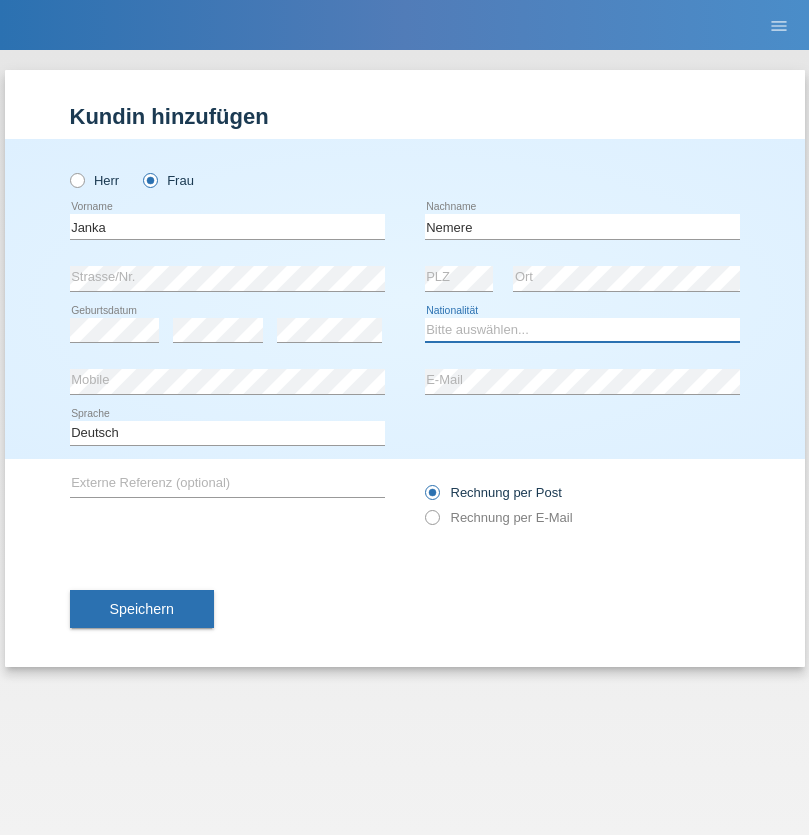 select on "HU" 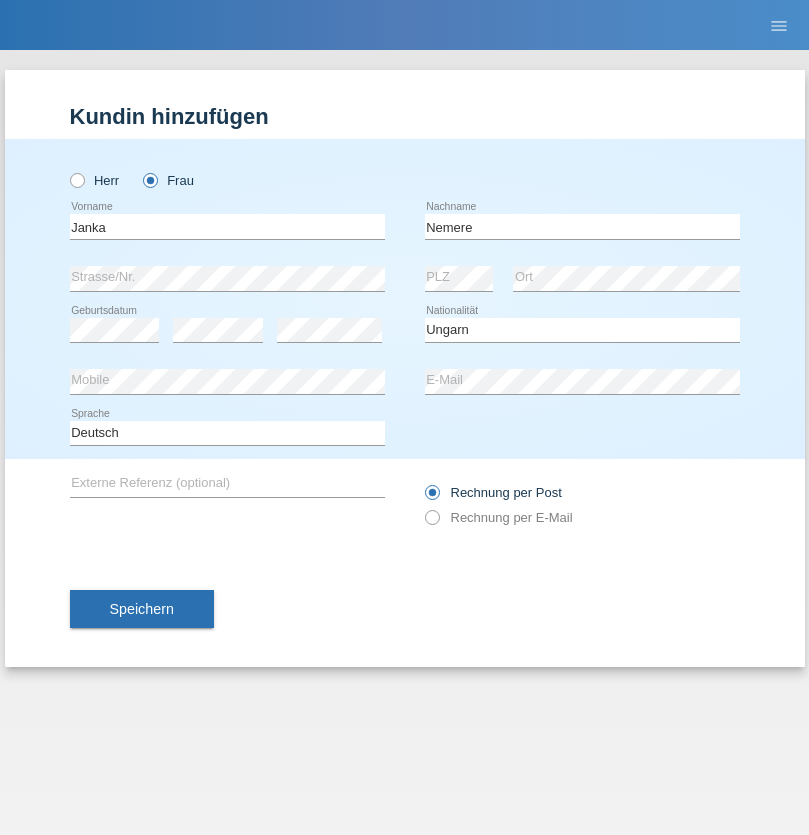 select on "C" 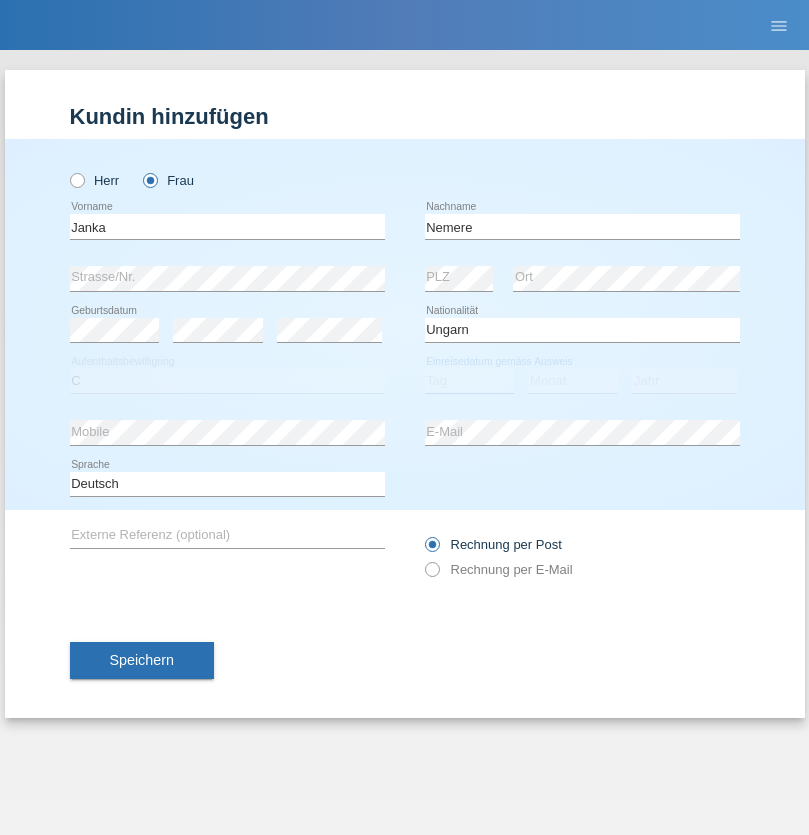 select on "13" 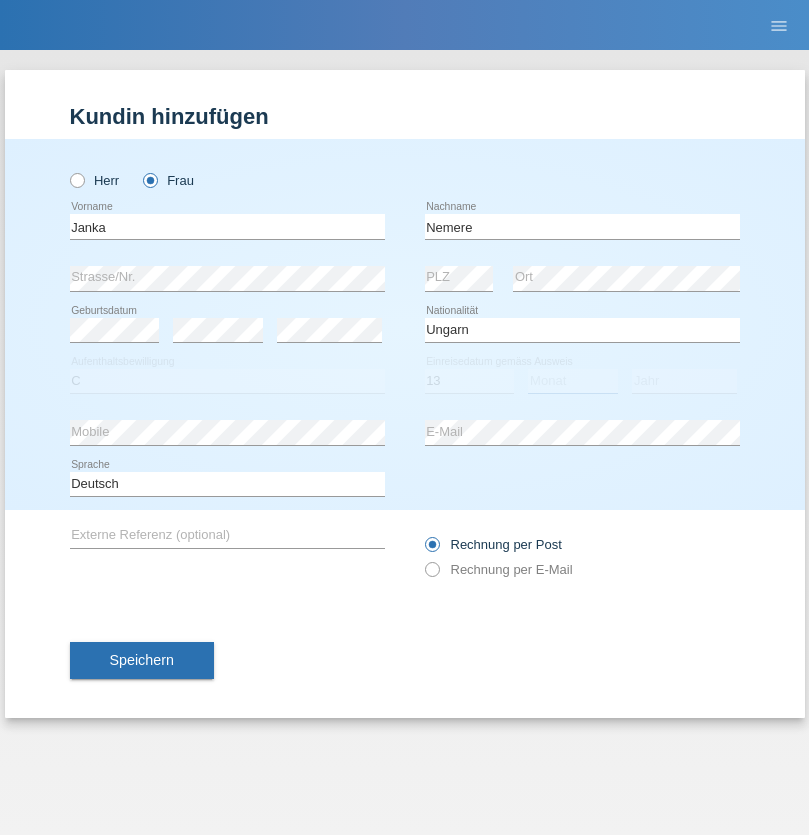 select on "12" 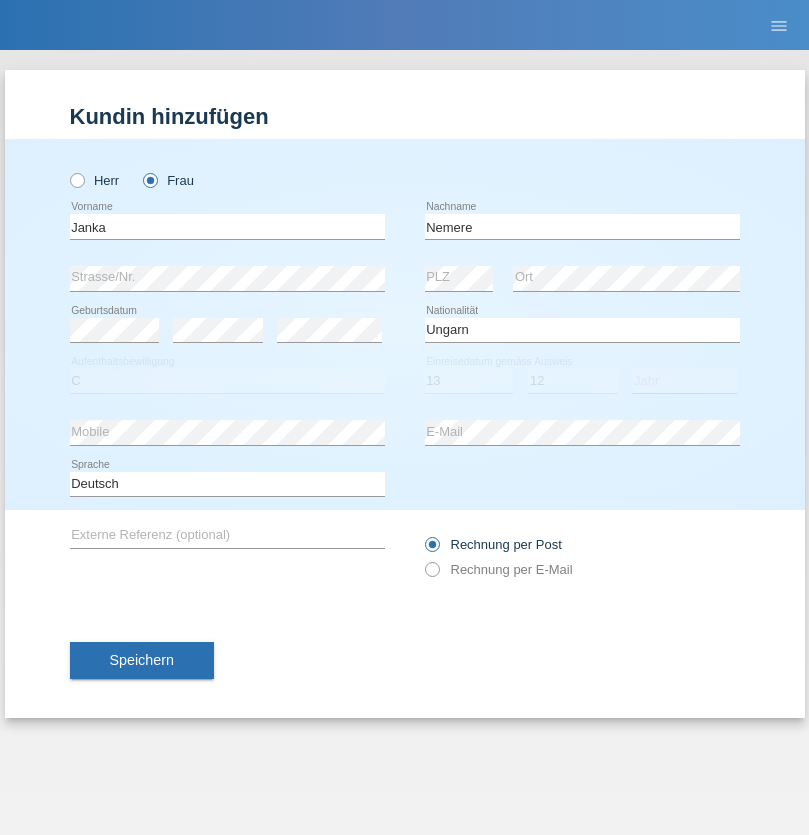 select on "2021" 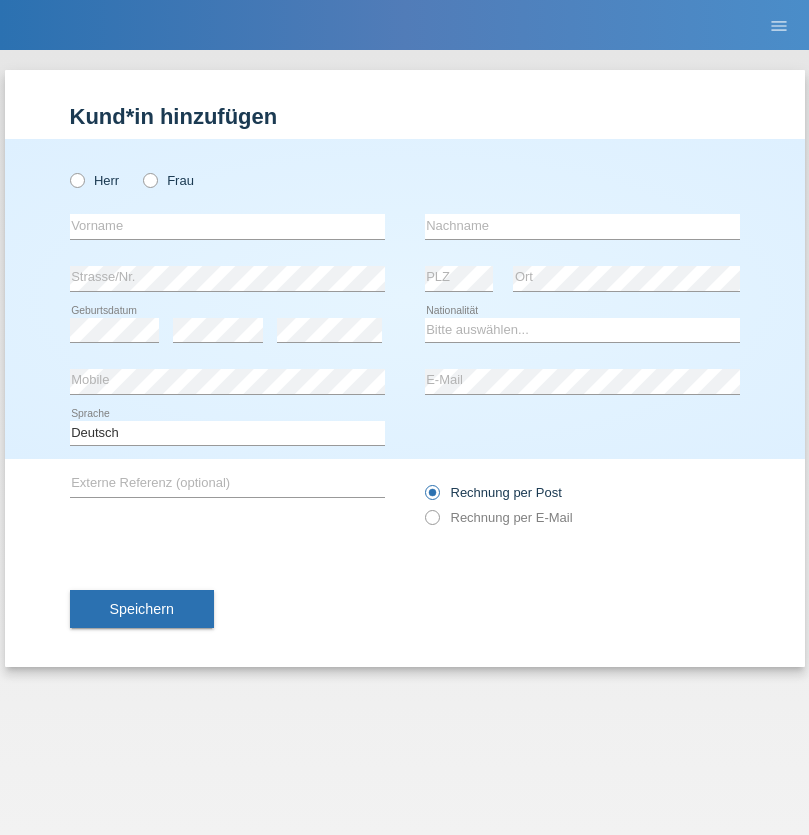 scroll, scrollTop: 0, scrollLeft: 0, axis: both 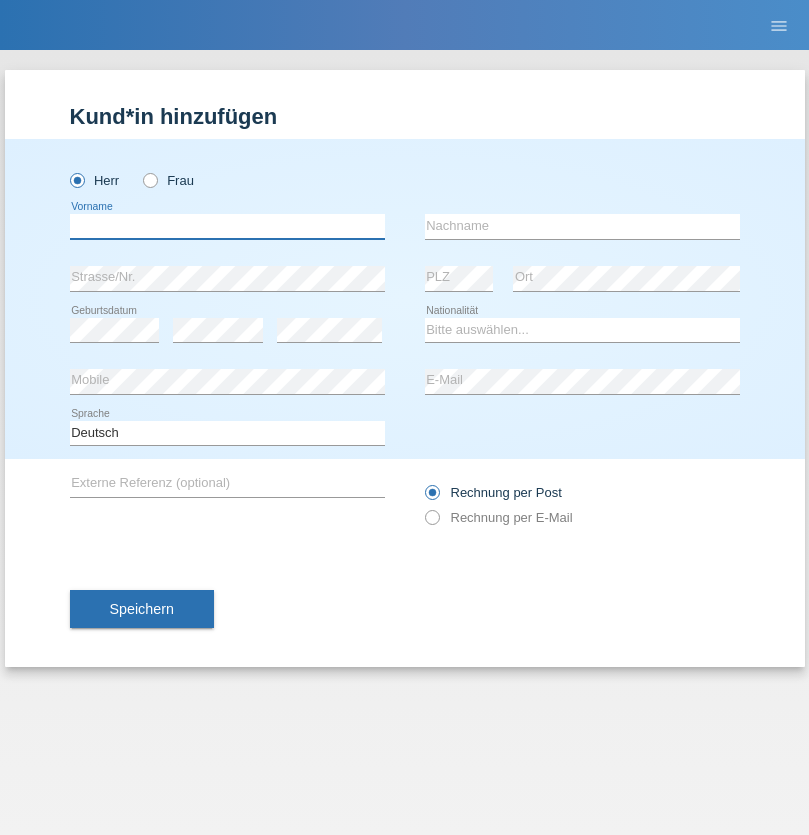 click at bounding box center [227, 226] 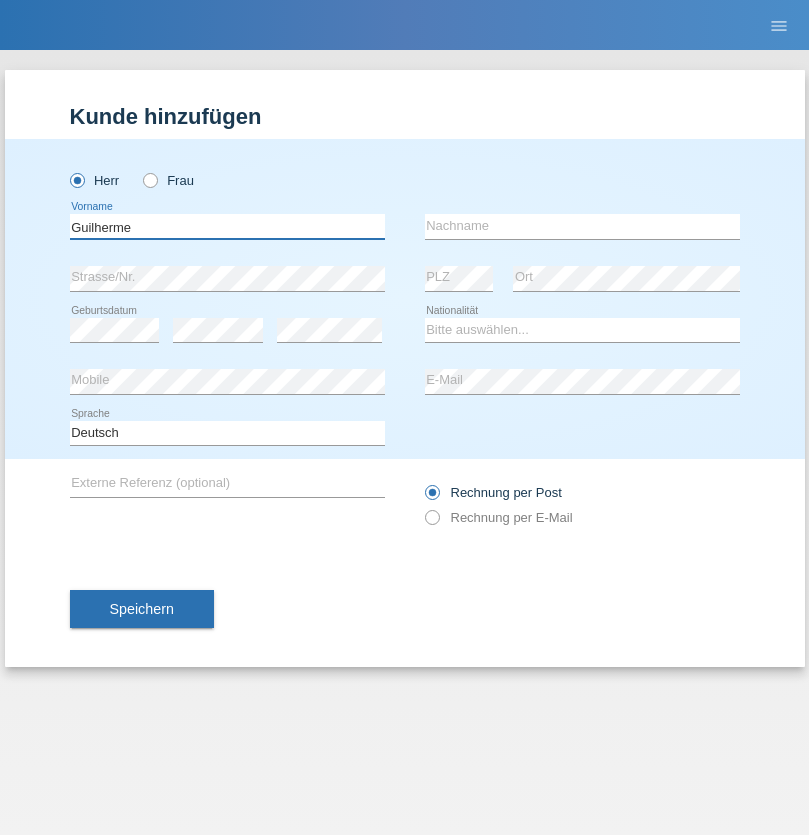 type on "Guilherme" 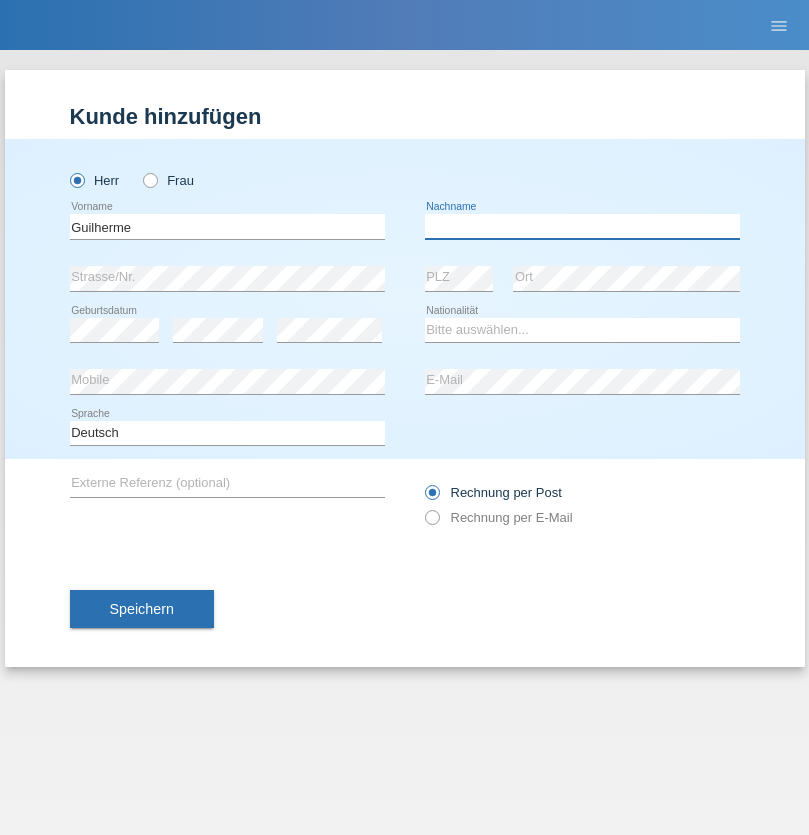 click at bounding box center (582, 226) 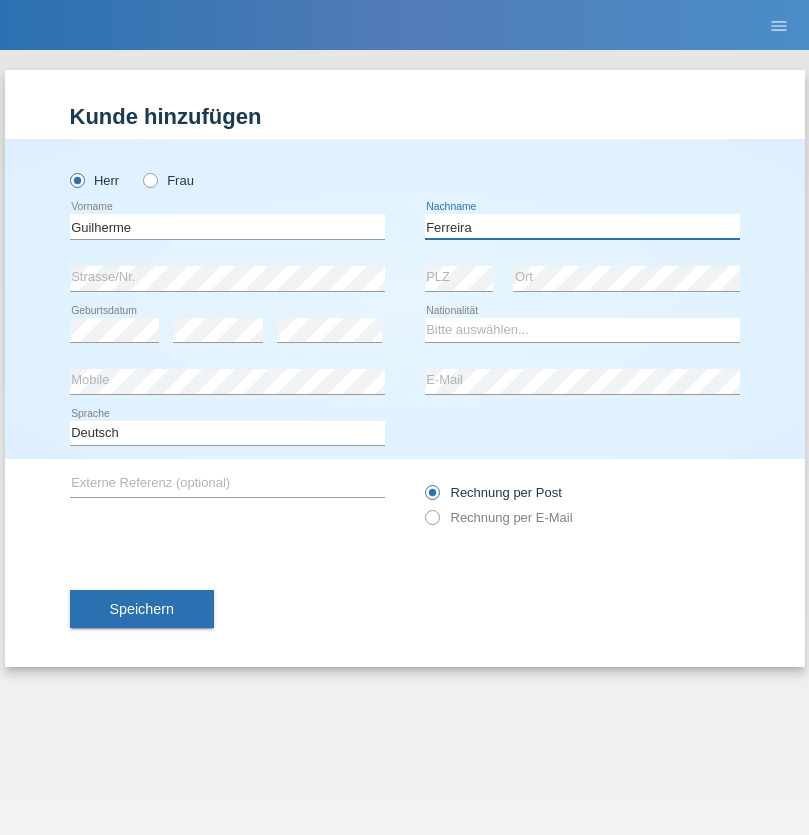 type on "Ferreira" 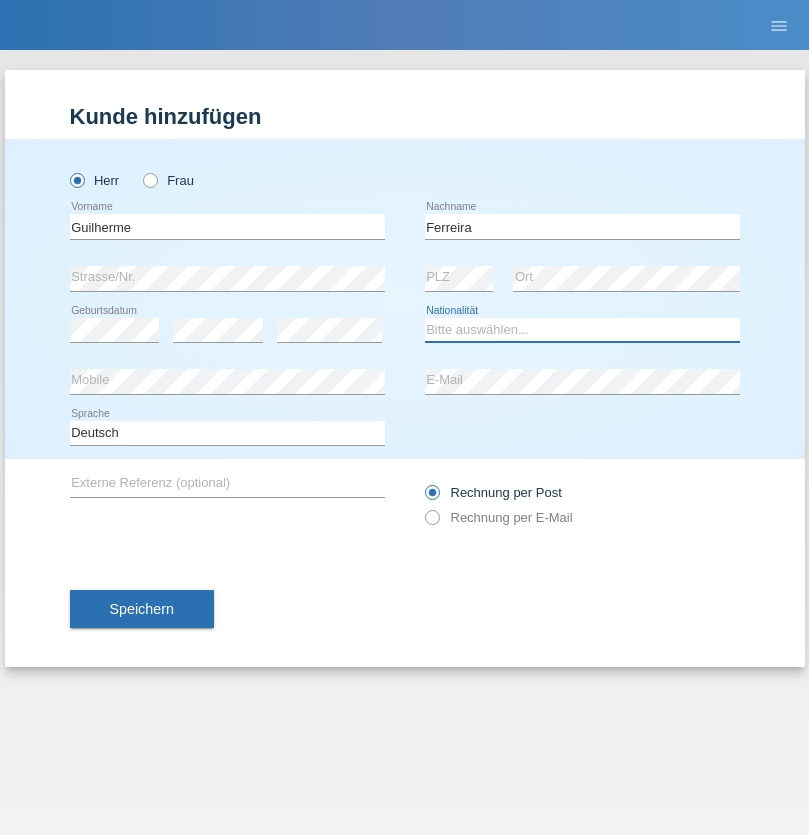 select on "PT" 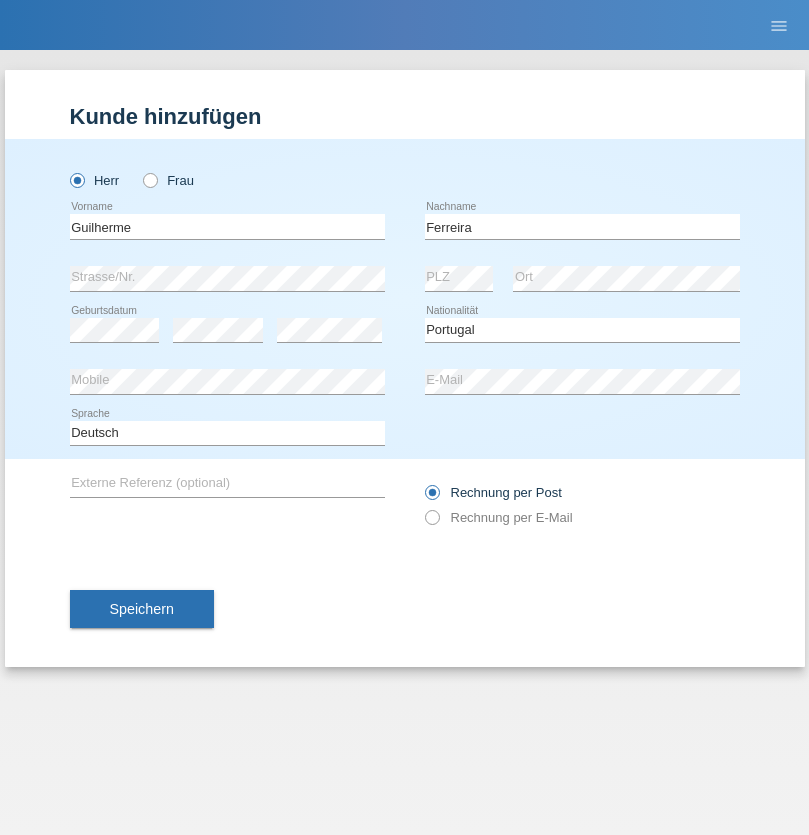 select on "C" 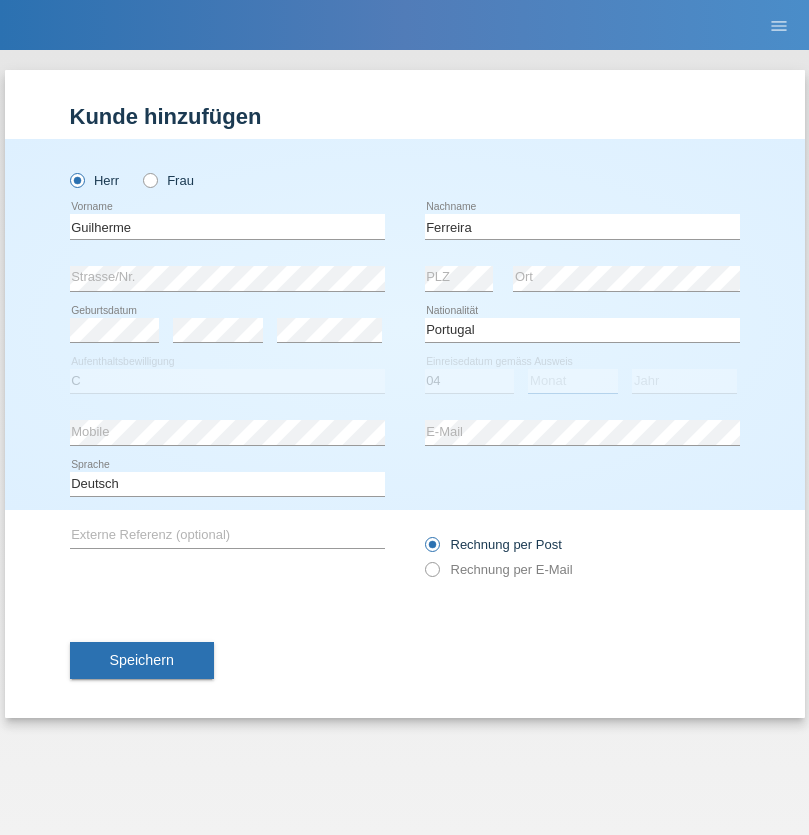 select on "09" 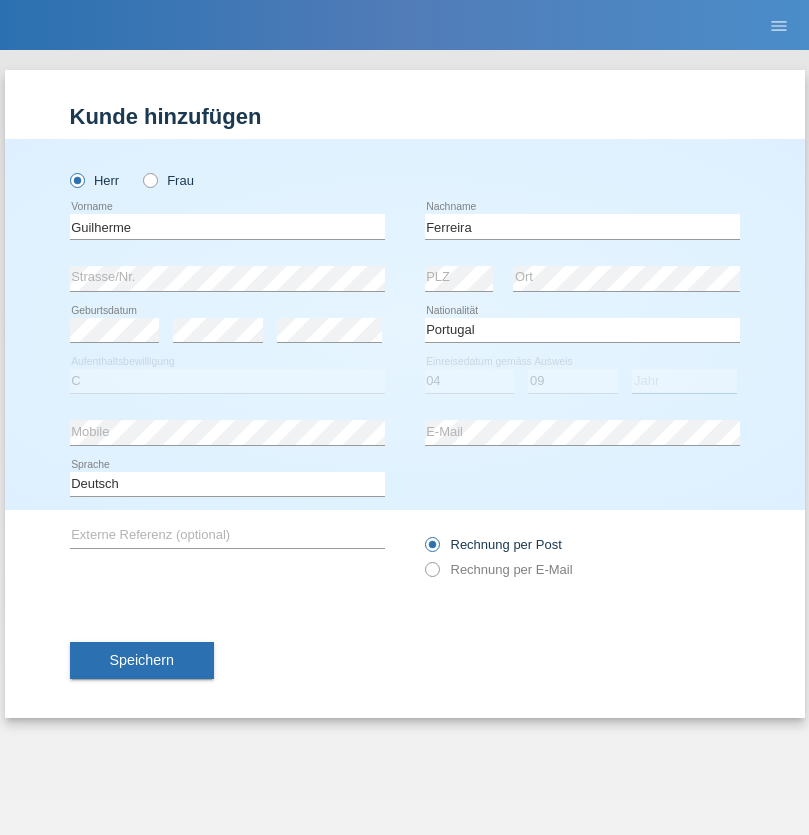 select on "2021" 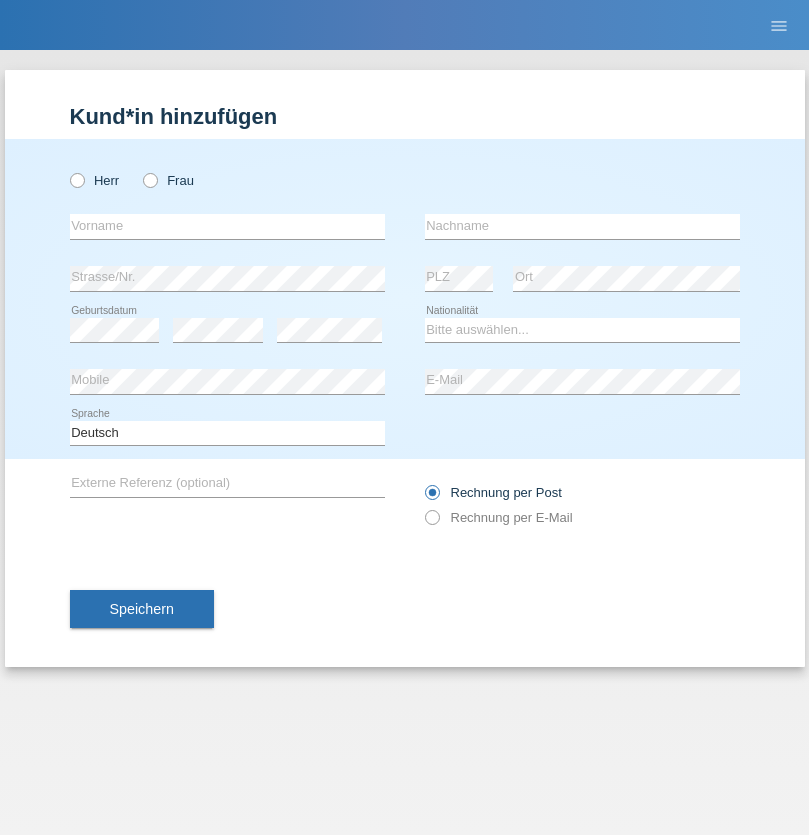 scroll, scrollTop: 0, scrollLeft: 0, axis: both 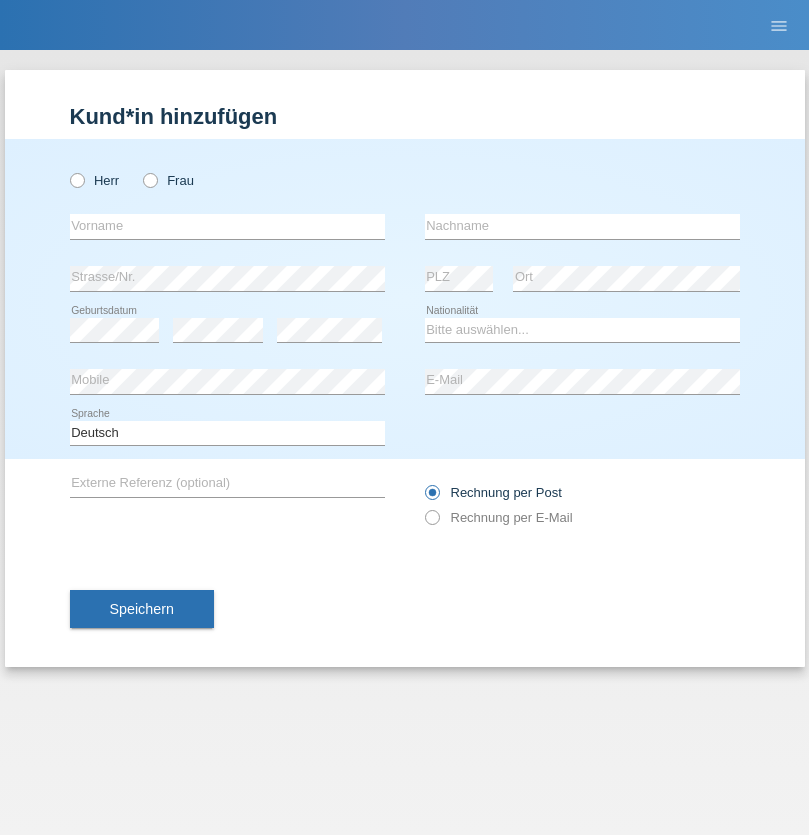 radio on "true" 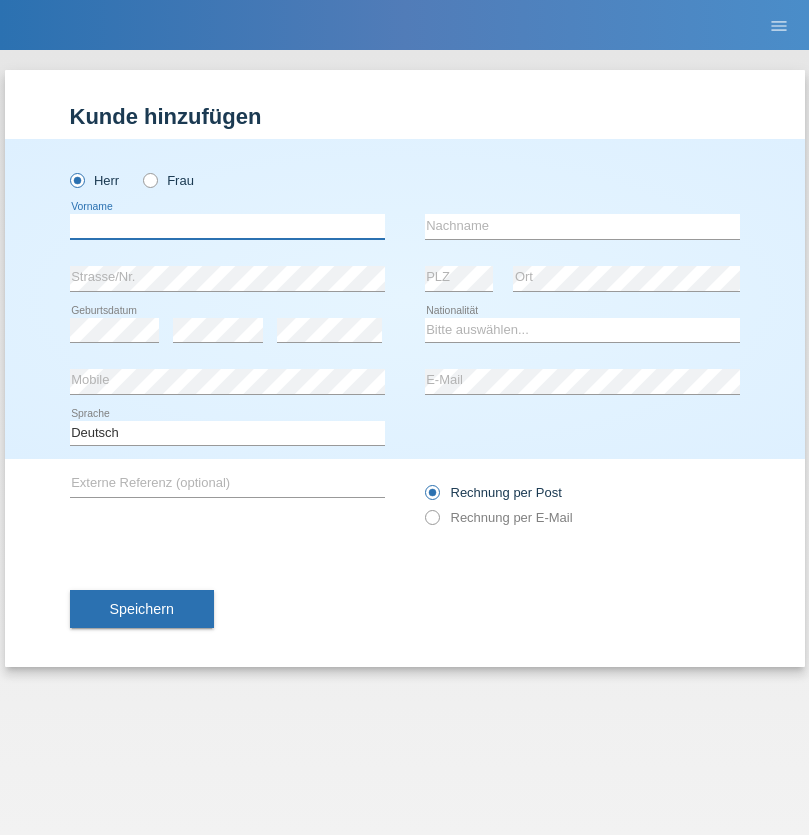 click at bounding box center (227, 226) 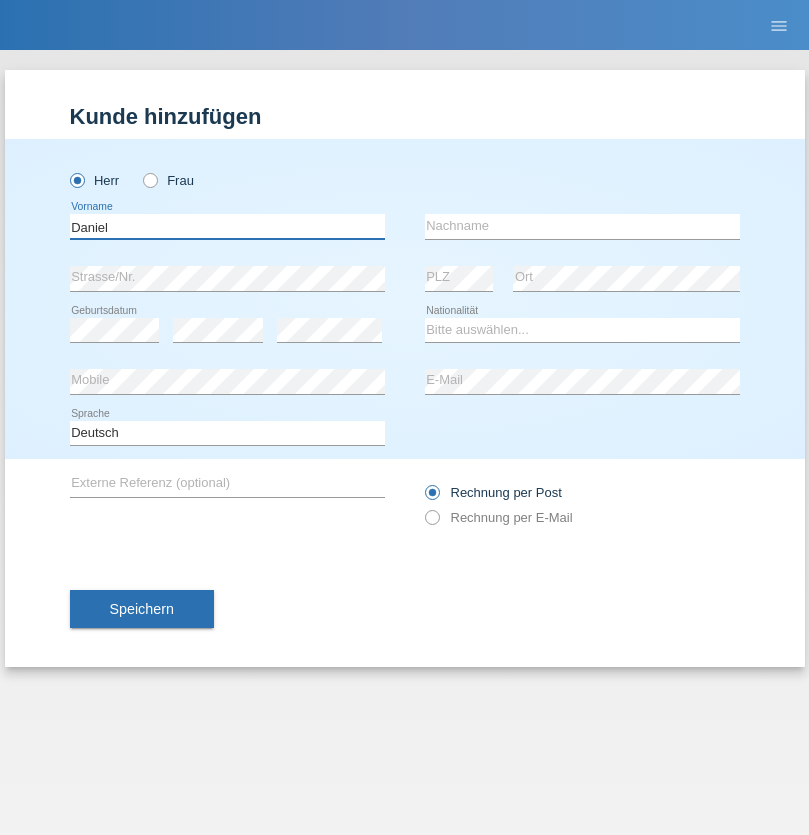 type on "Daniel" 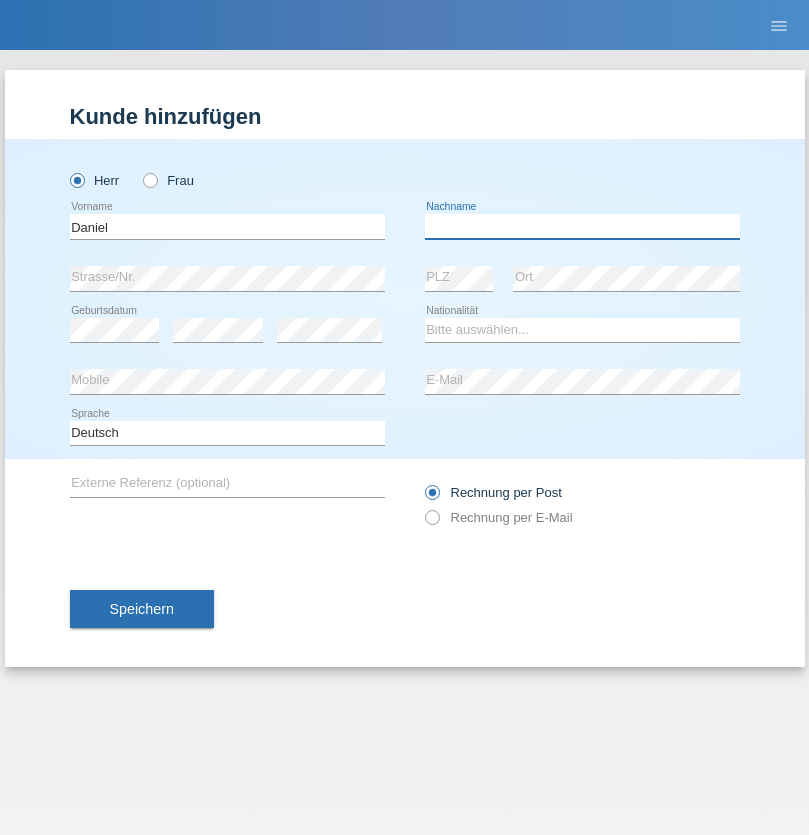 click at bounding box center [582, 226] 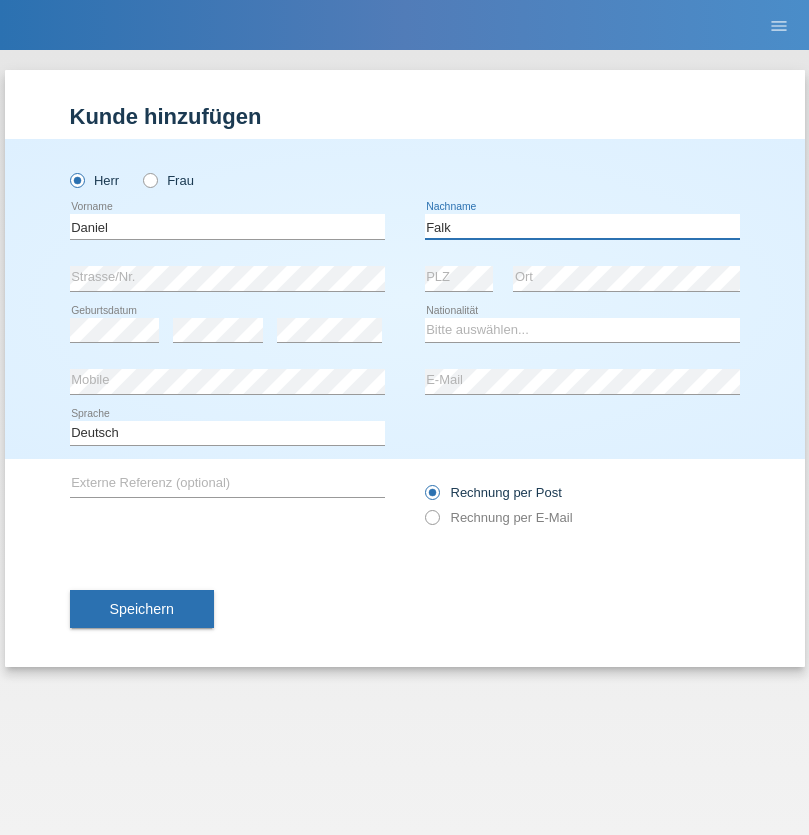 type on "Falk" 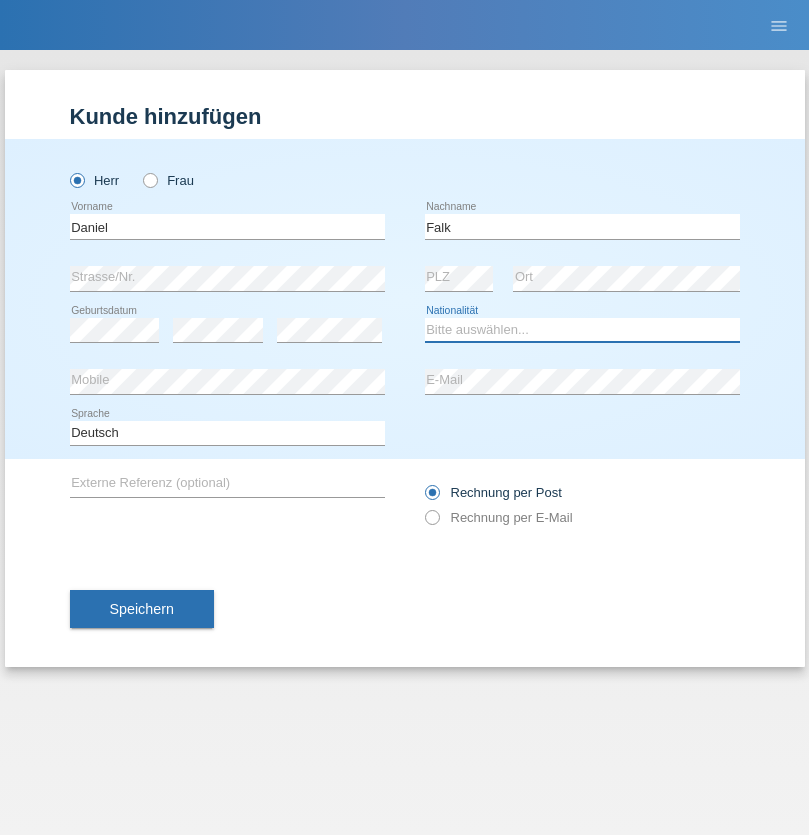 select on "CH" 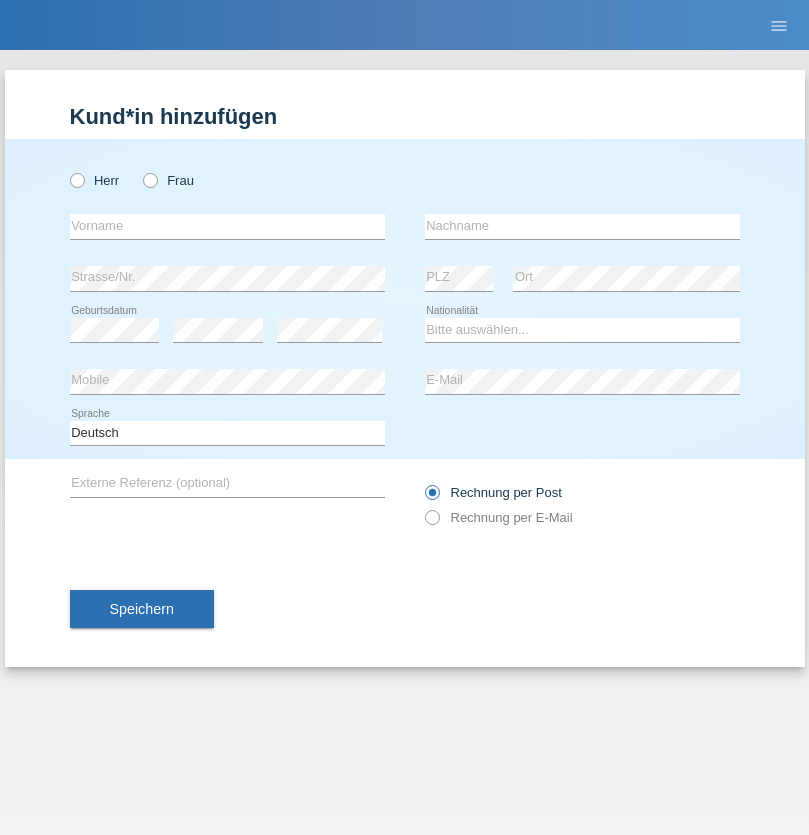 scroll, scrollTop: 0, scrollLeft: 0, axis: both 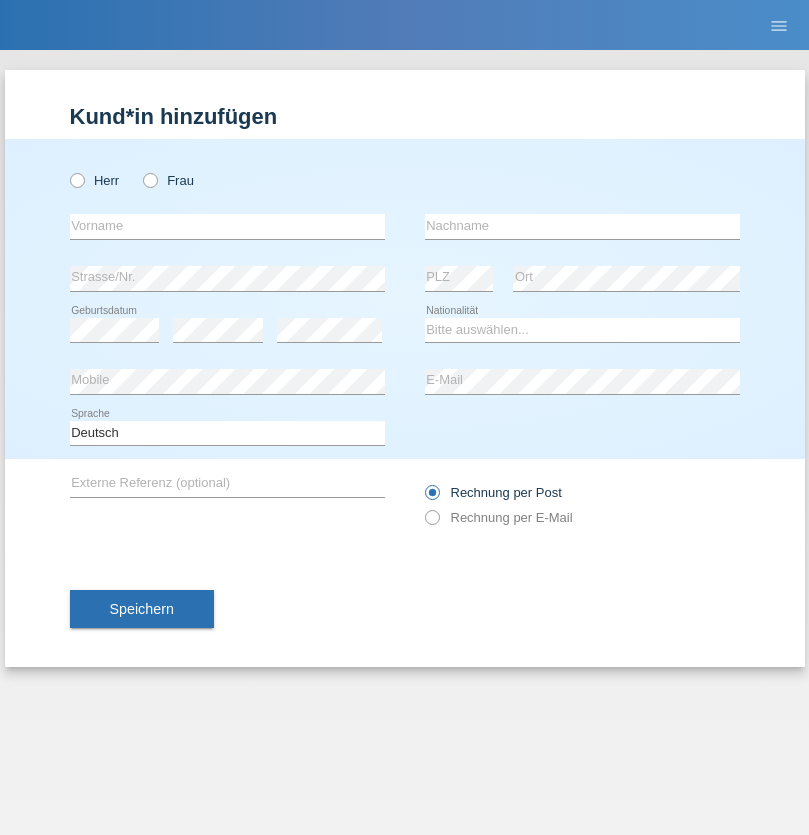 radio on "true" 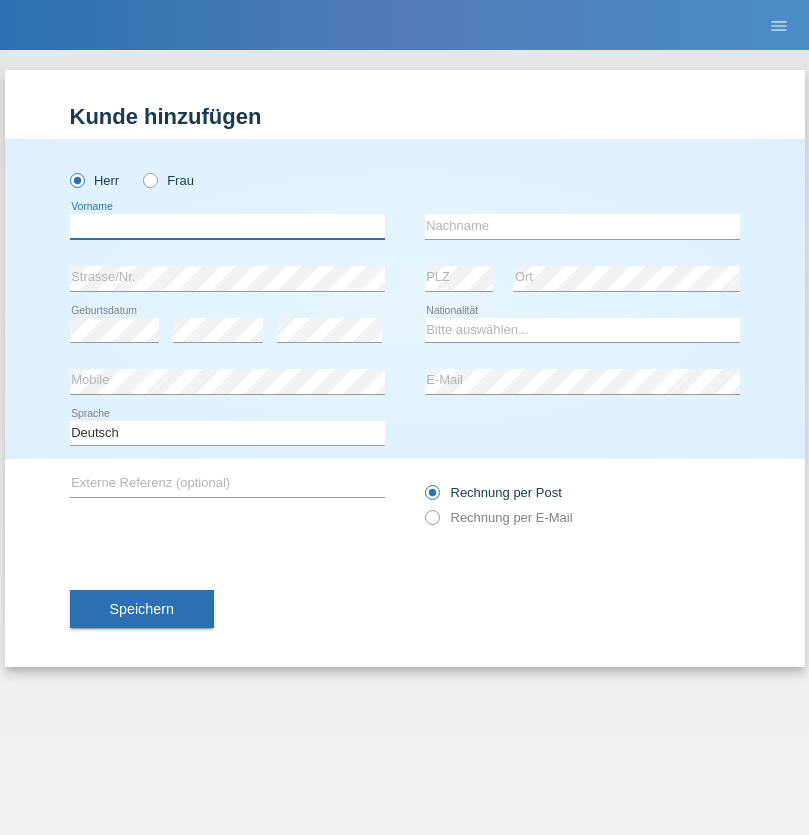 click at bounding box center (227, 226) 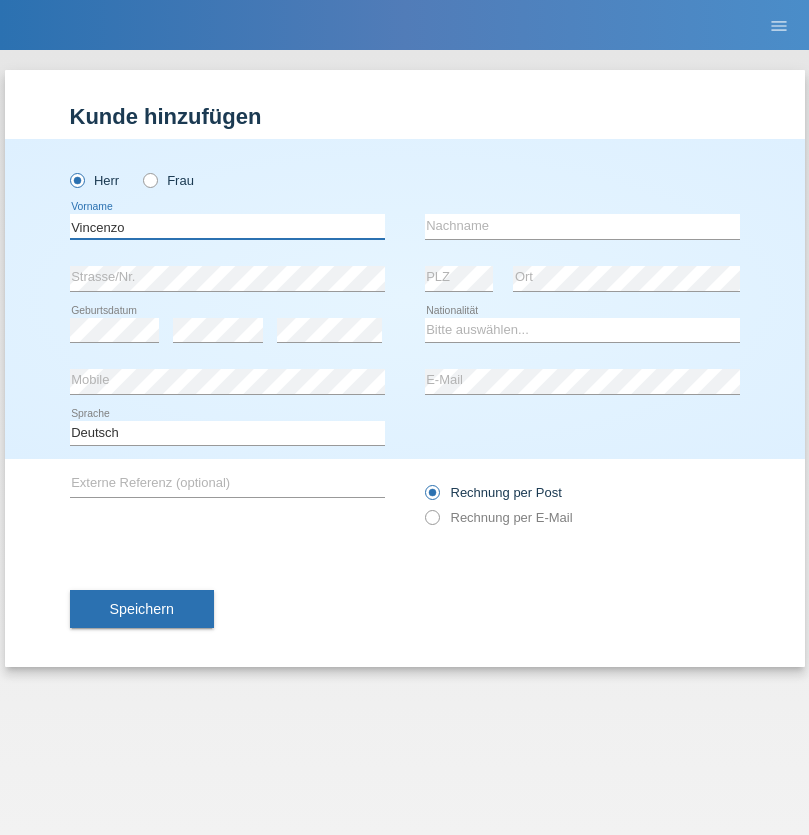 type on "Vincenzo" 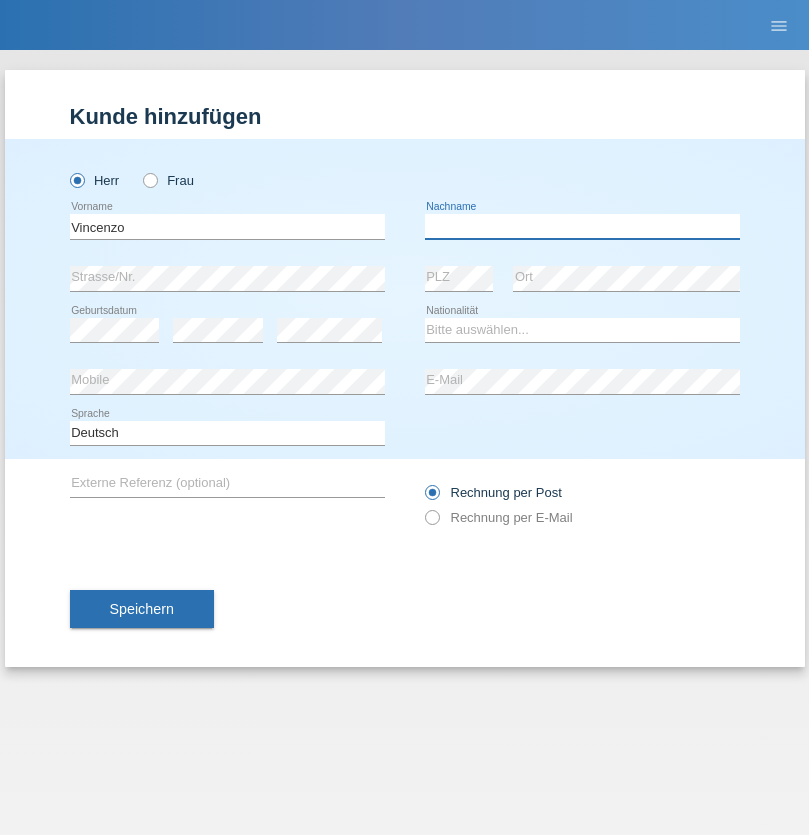 click at bounding box center [582, 226] 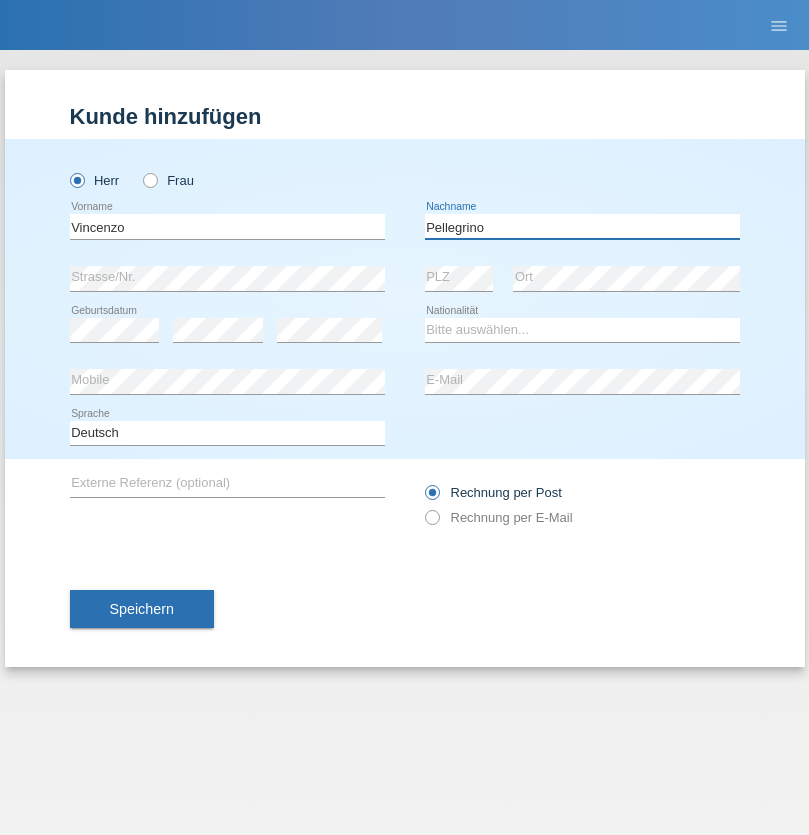 type on "Pellegrino" 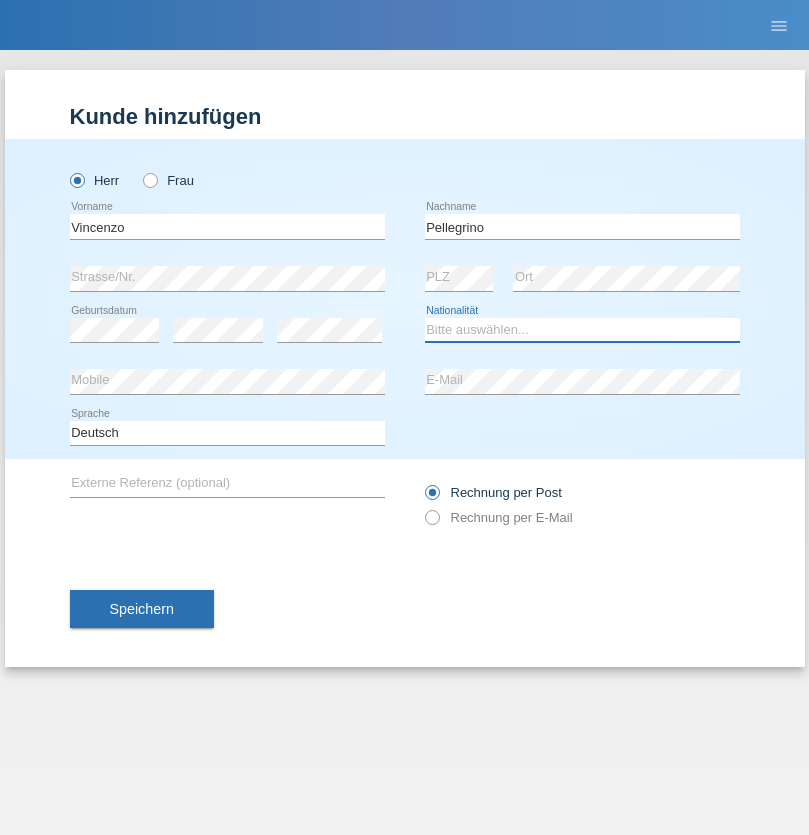 select on "IT" 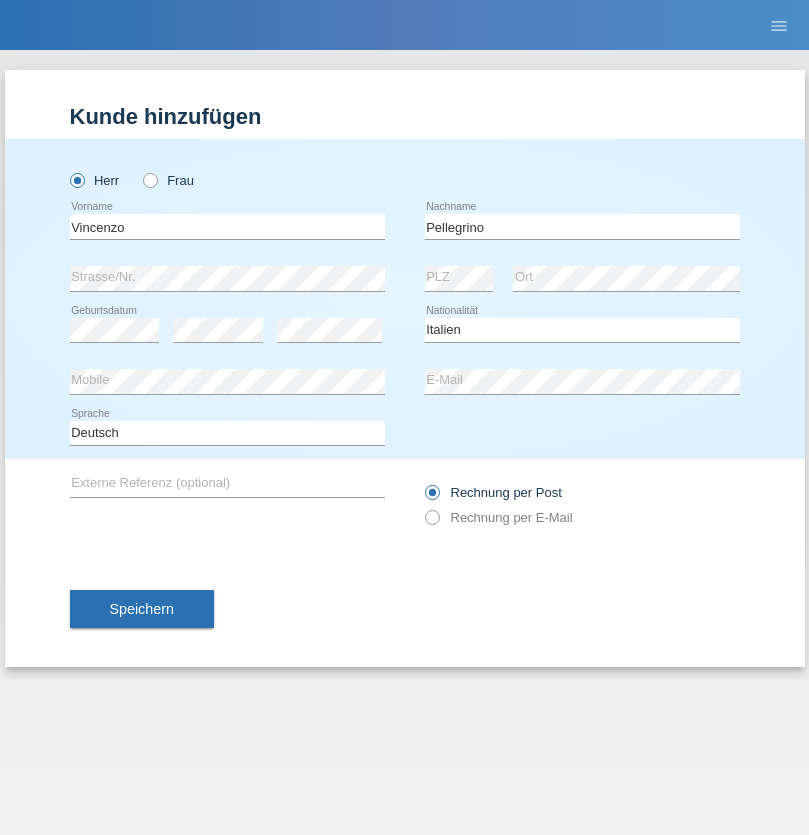 select on "C" 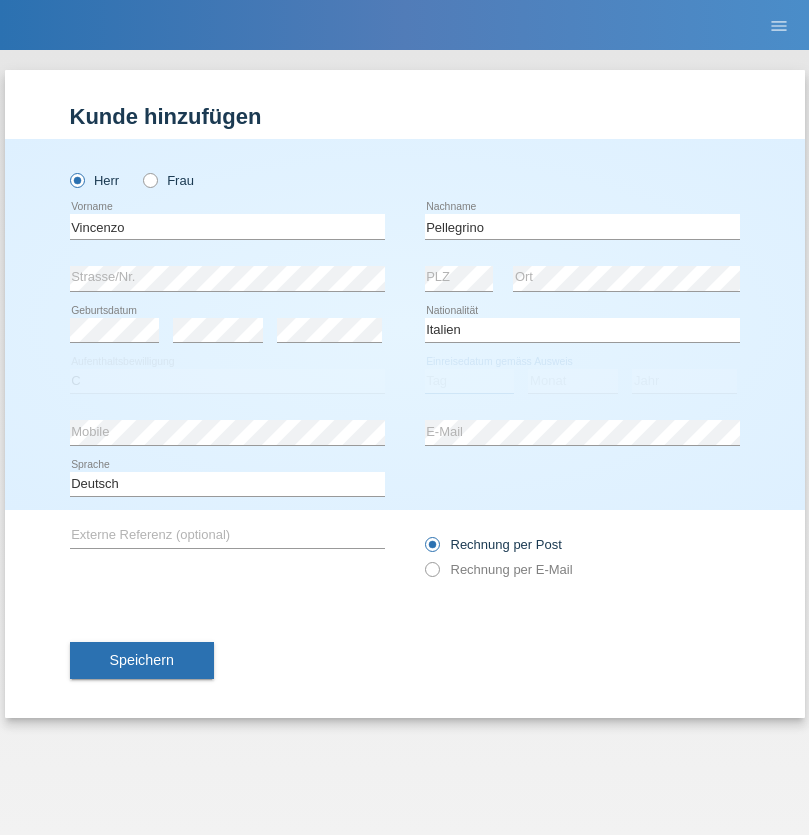 select on "07" 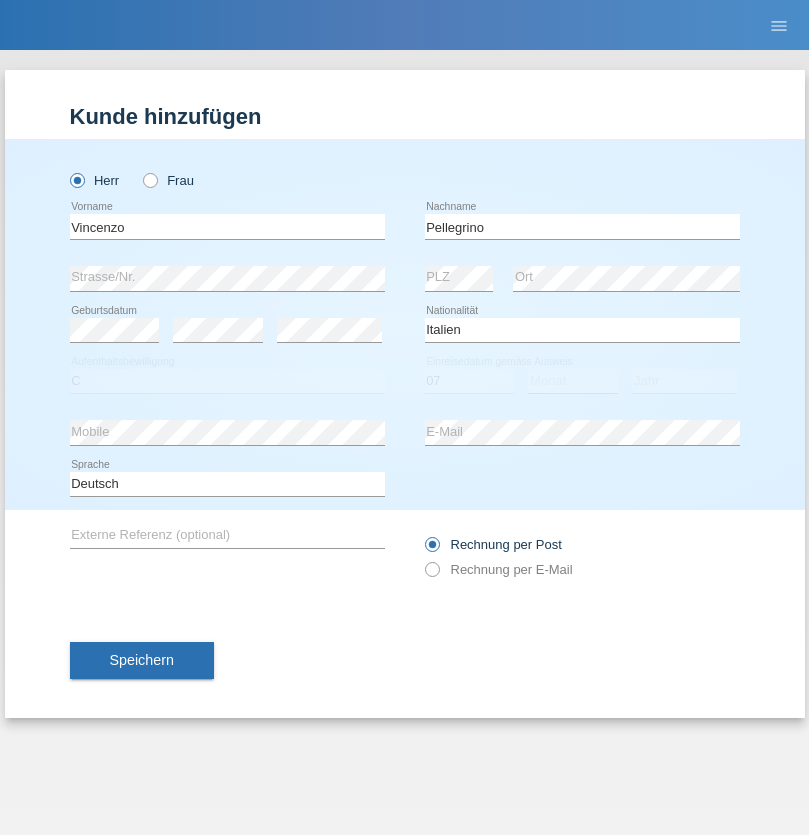 select on "07" 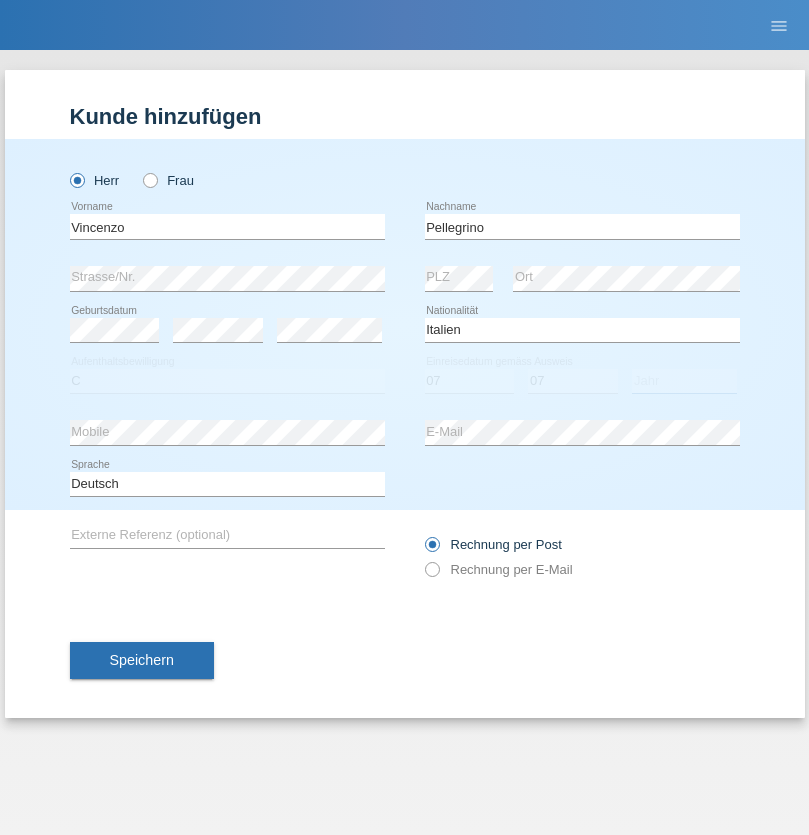 select on "2021" 